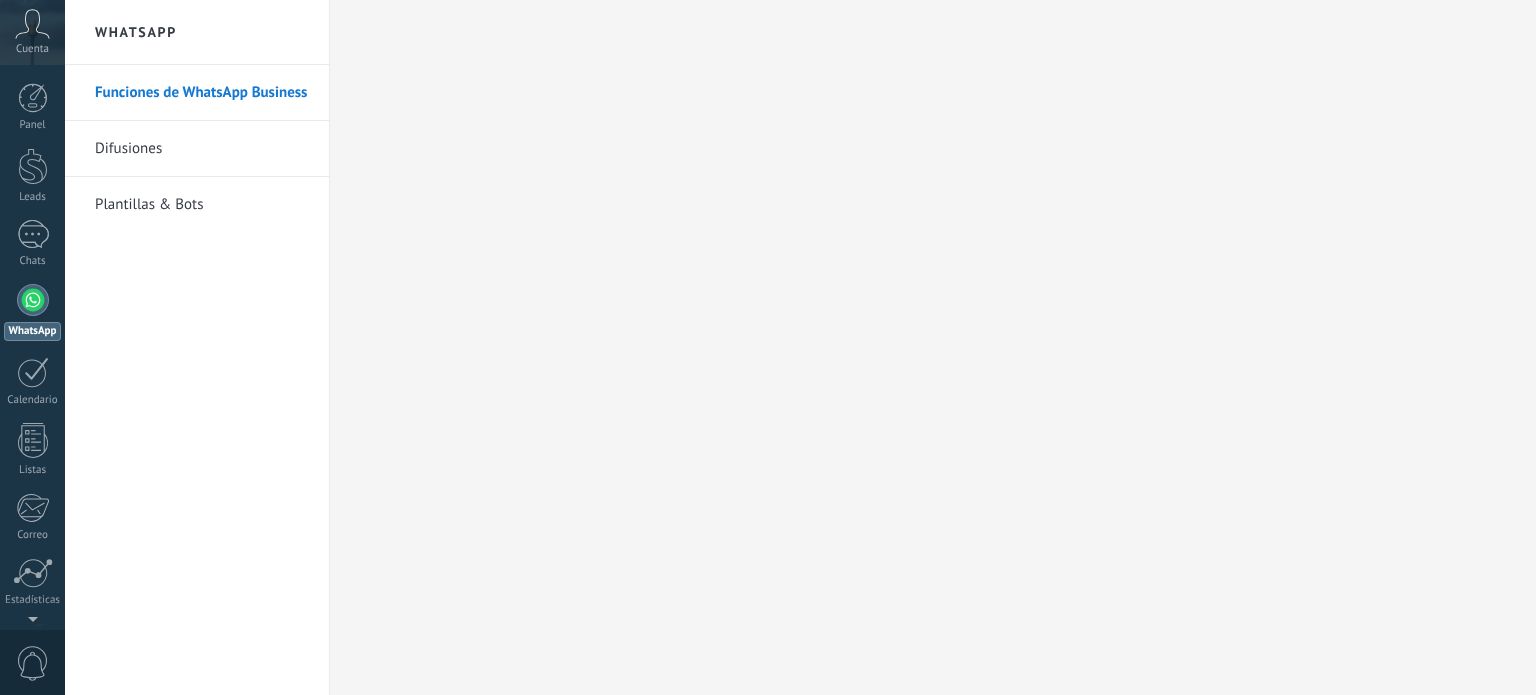 scroll, scrollTop: 0, scrollLeft: 0, axis: both 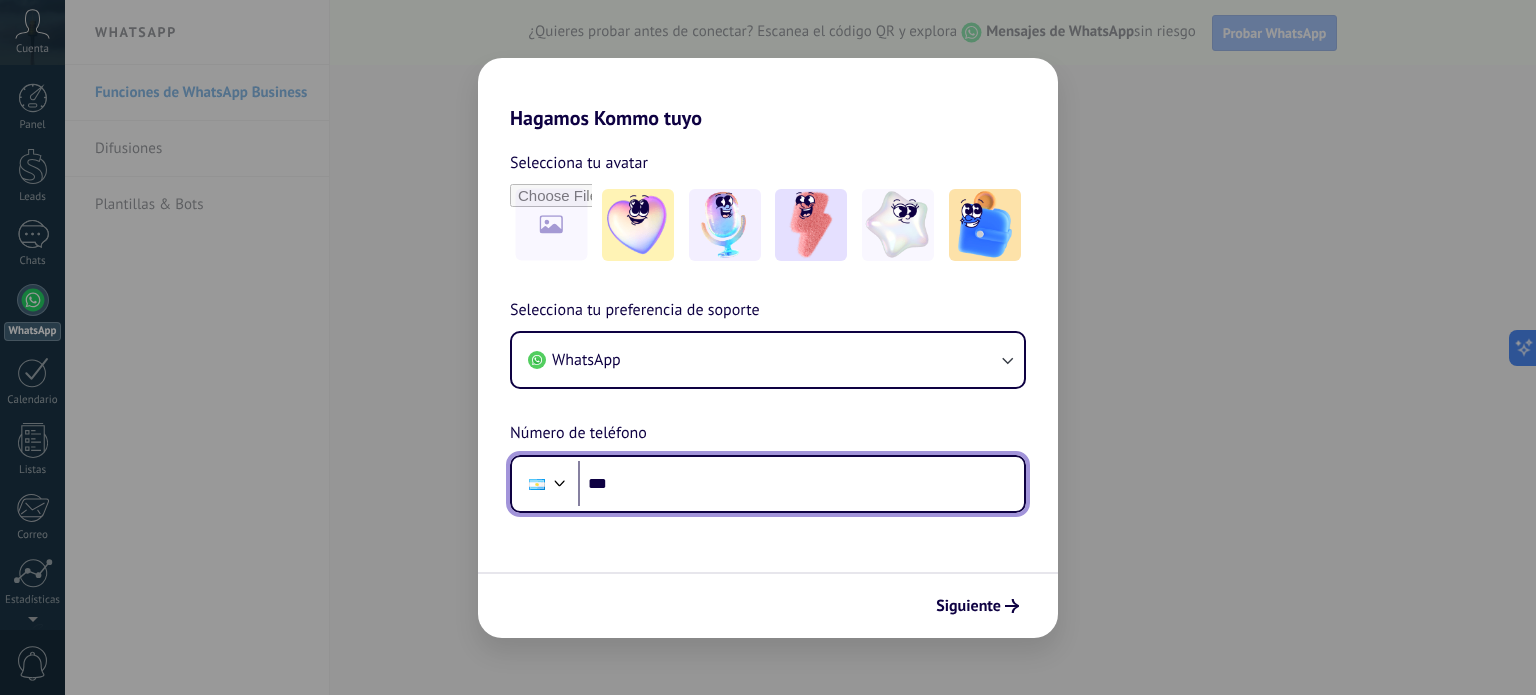 click on "***" at bounding box center [801, 484] 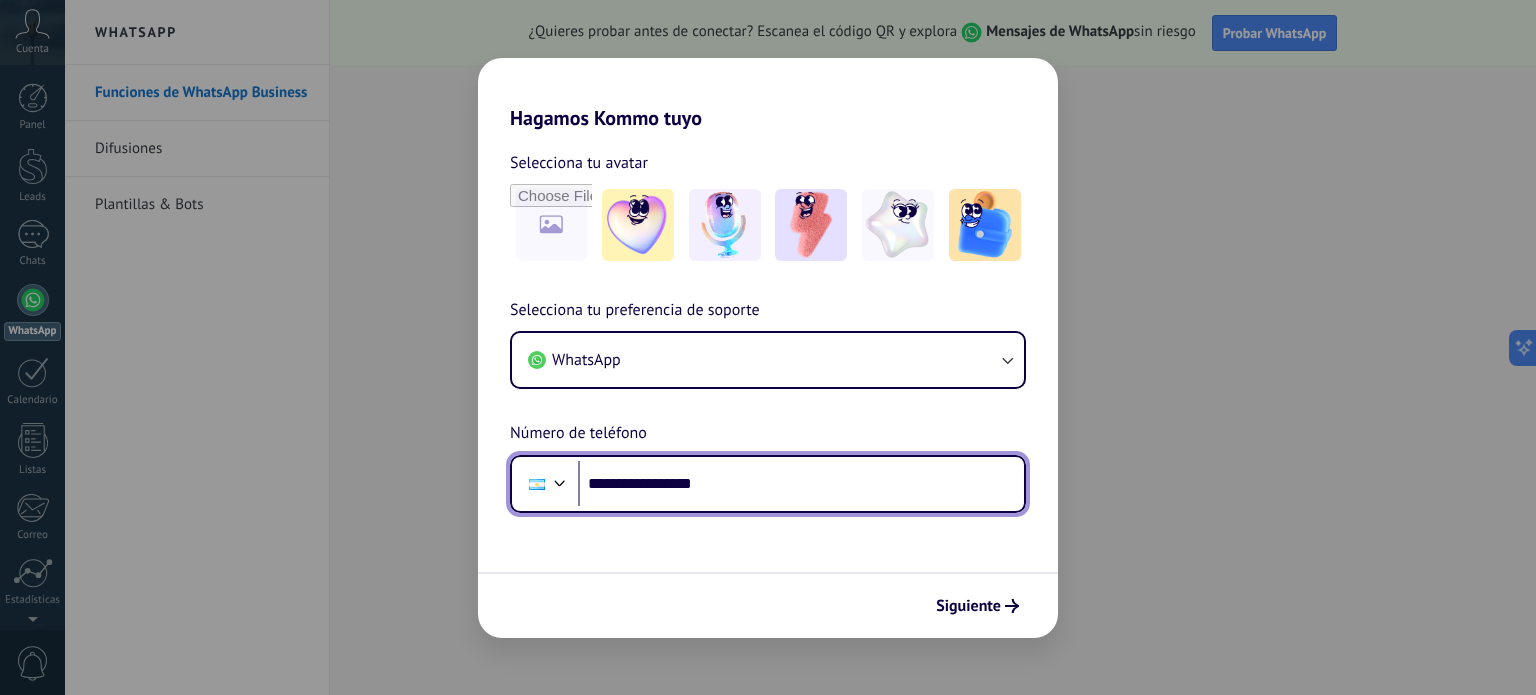 click on "**********" at bounding box center (801, 484) 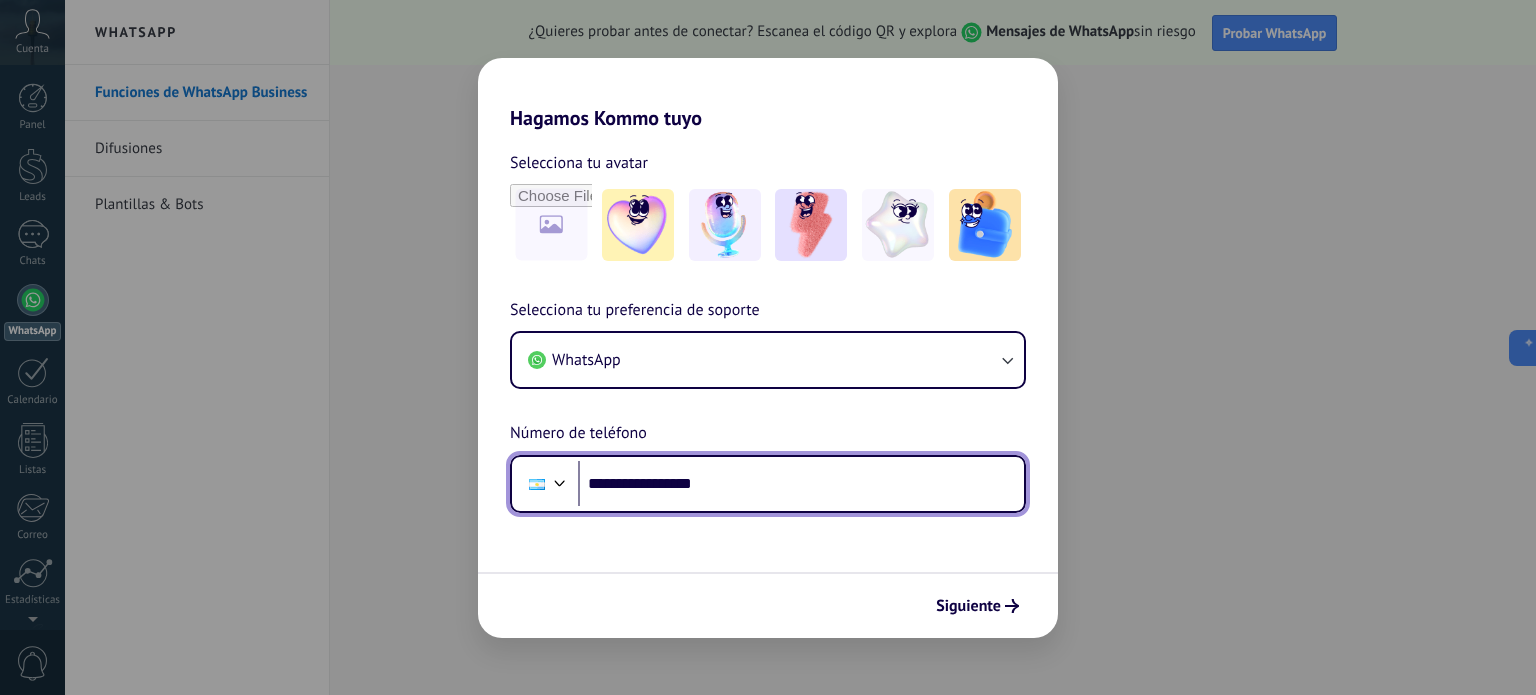 click on "**********" at bounding box center [801, 484] 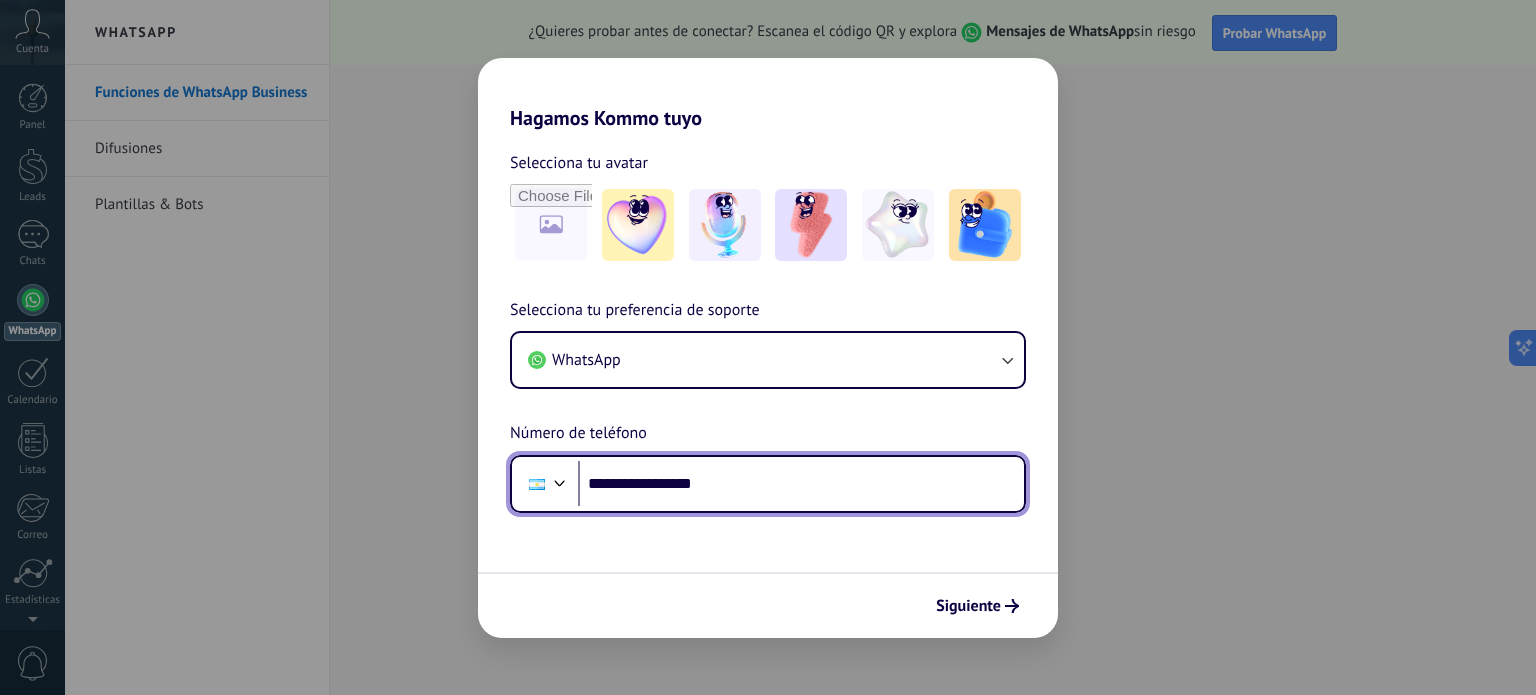 click on "**********" at bounding box center (801, 484) 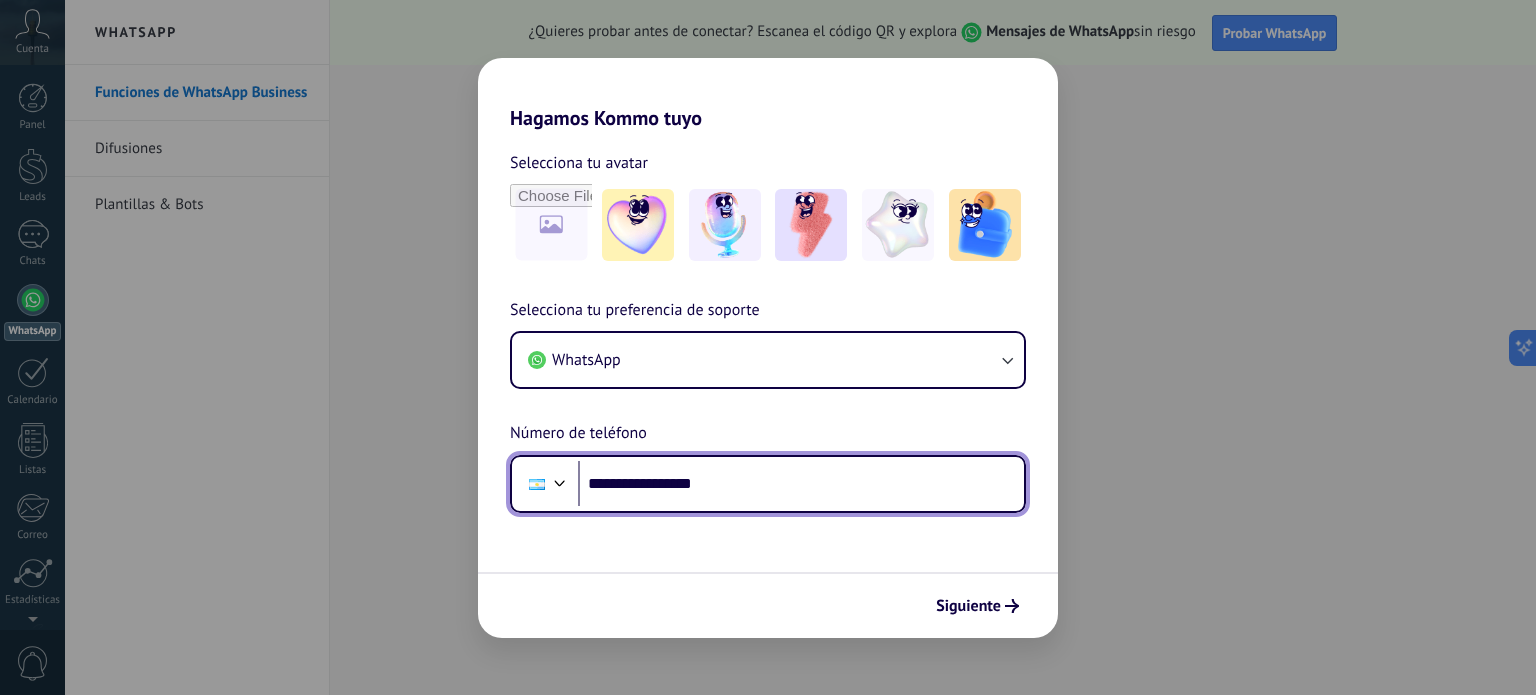 click on "**********" at bounding box center [801, 484] 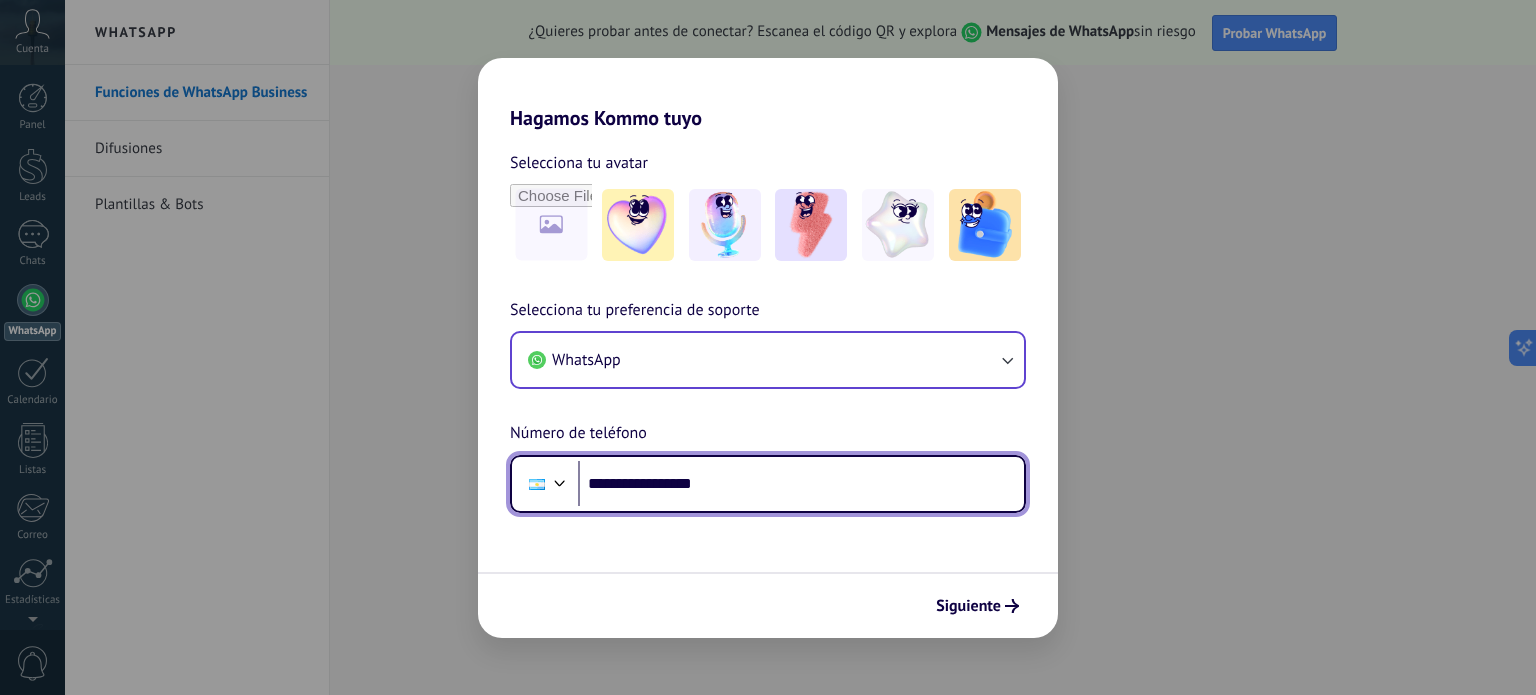 type on "**********" 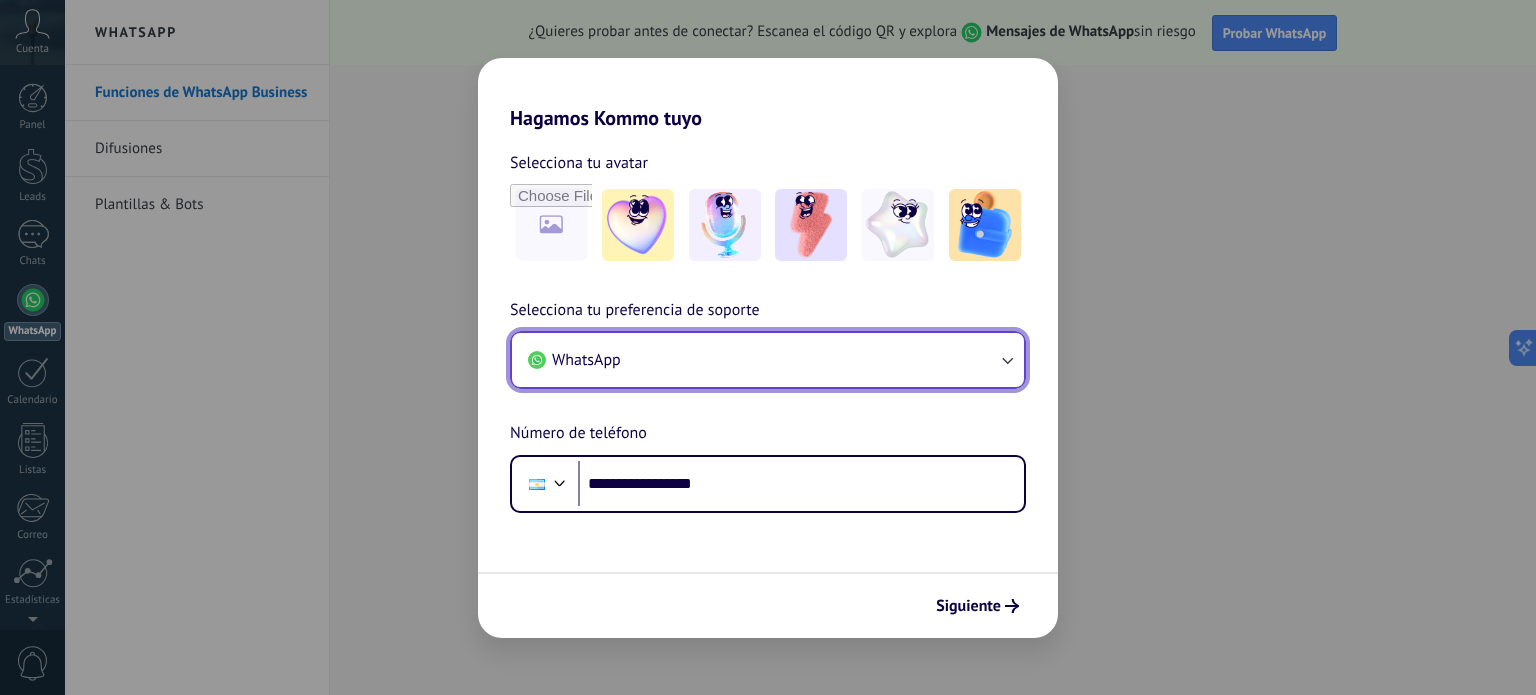 click on "WhatsApp" at bounding box center (768, 360) 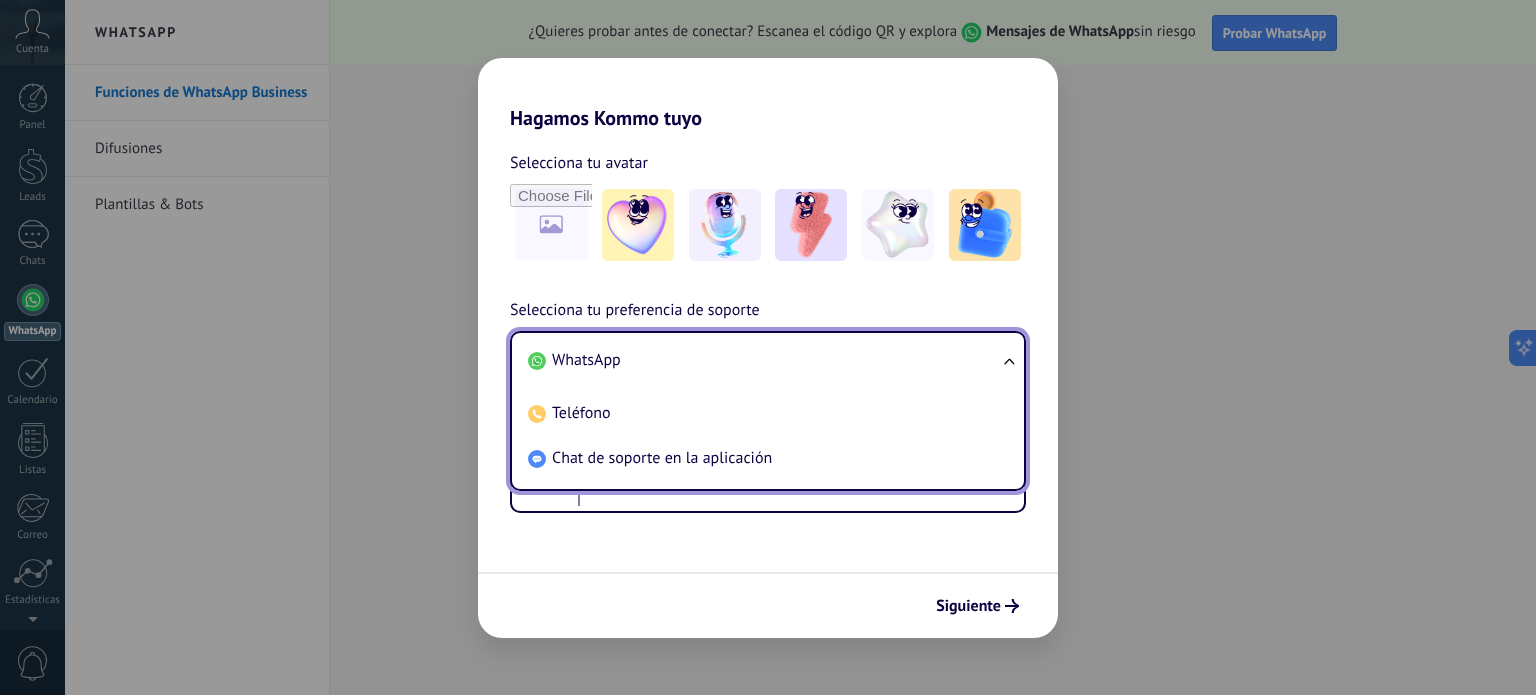 click on "WhatsApp" at bounding box center (764, 360) 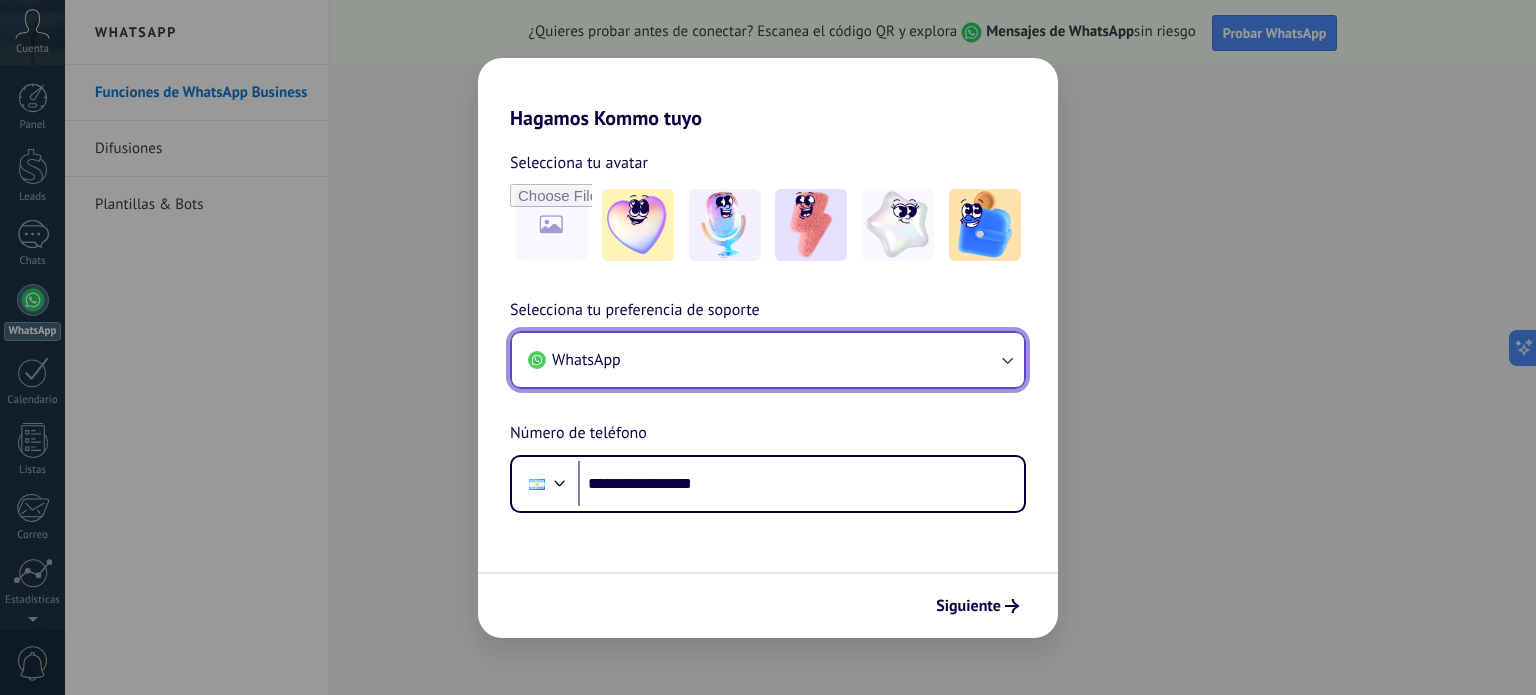 click on "WhatsApp" at bounding box center (768, 360) 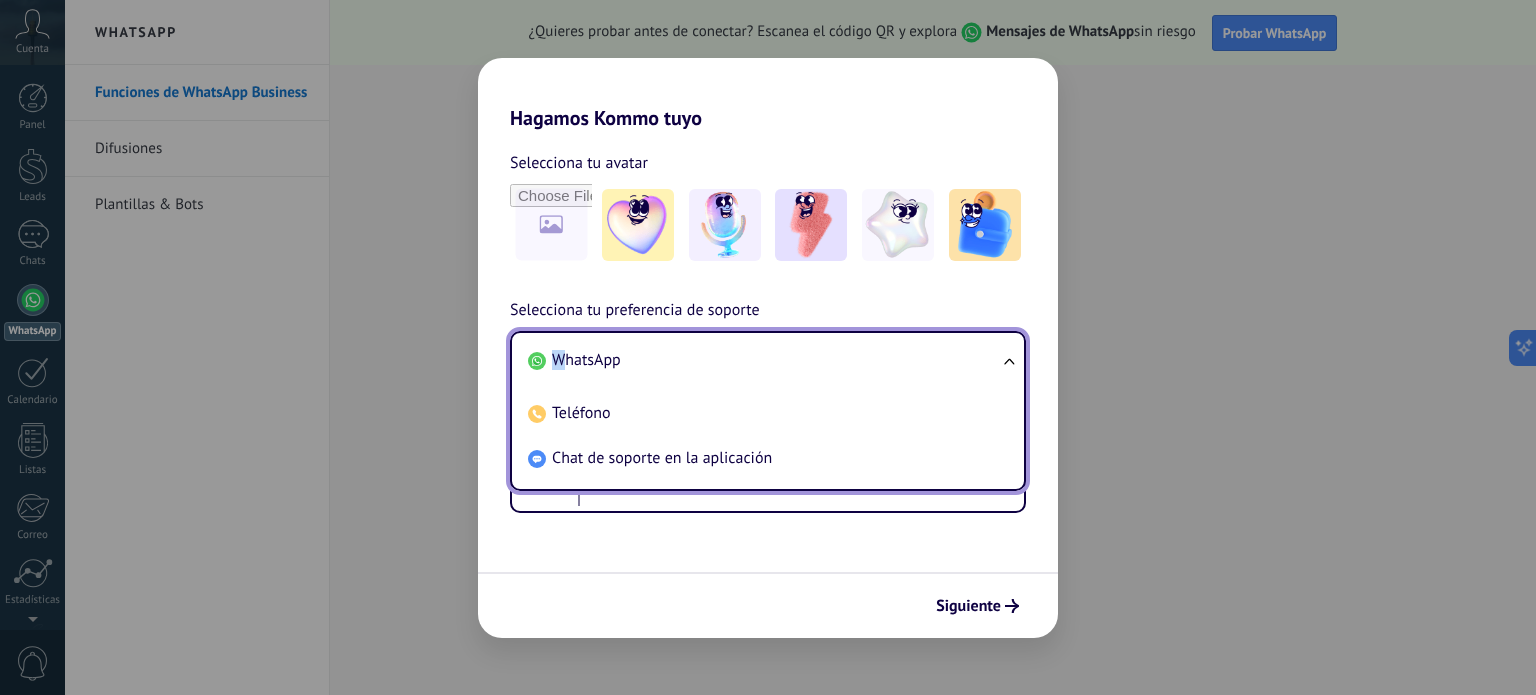 click on "WhatsApp" at bounding box center (764, 360) 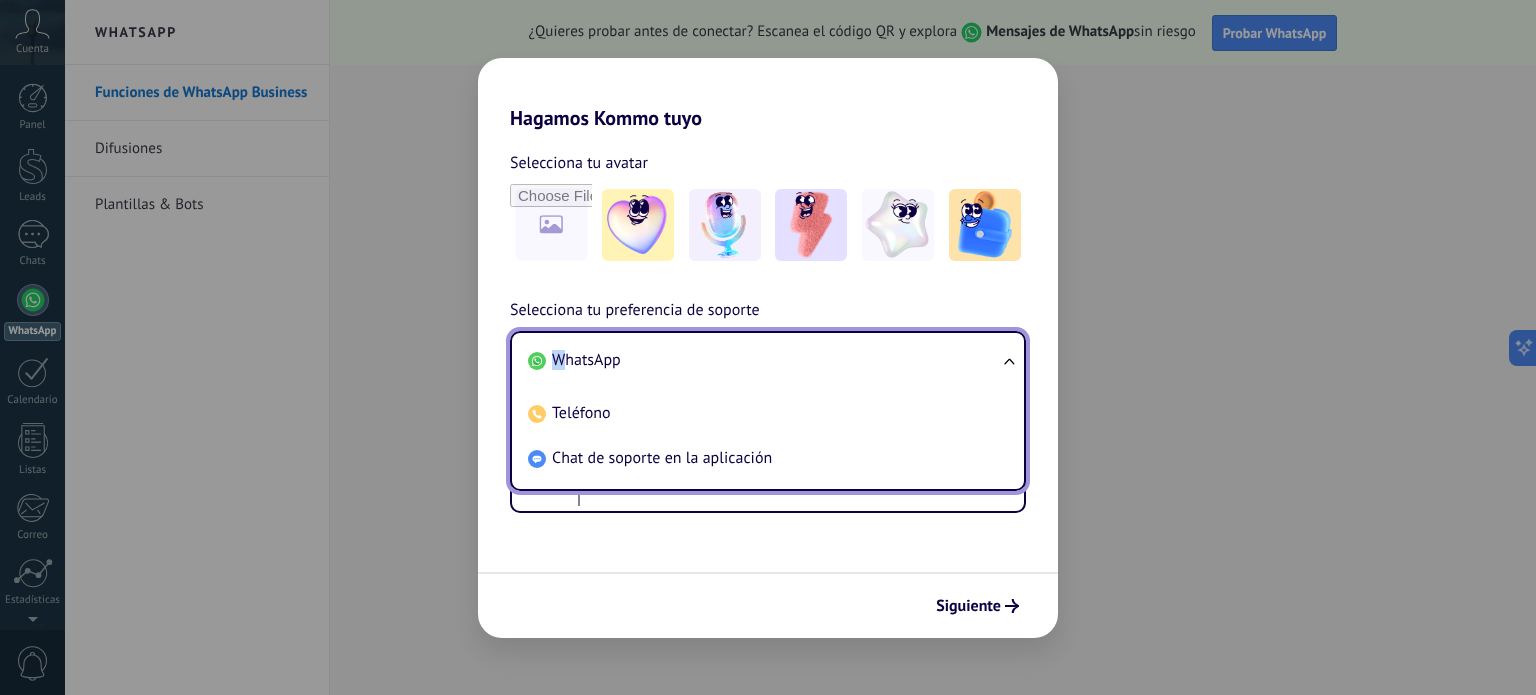 click on "WhatsApp" at bounding box center (768, 360) 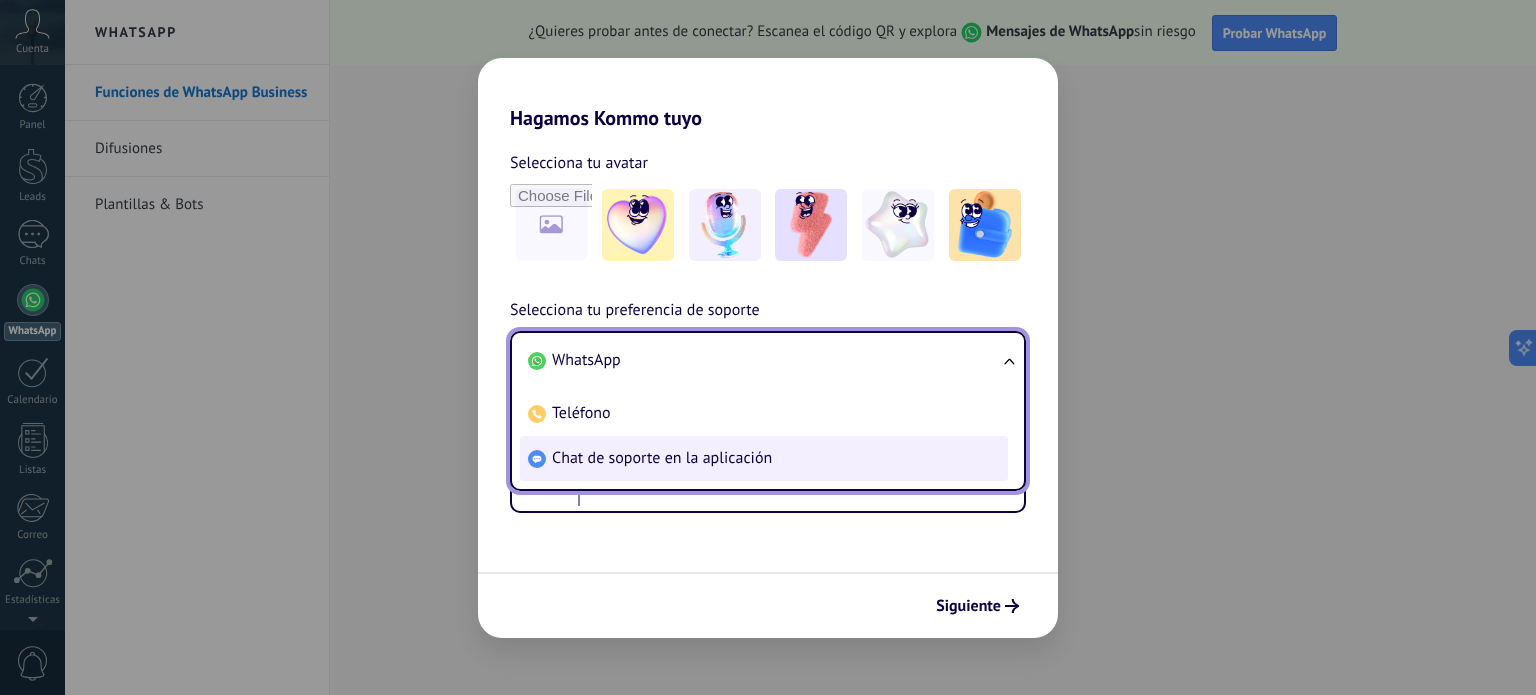 click on "Chat de soporte en la aplicación" at bounding box center [662, 458] 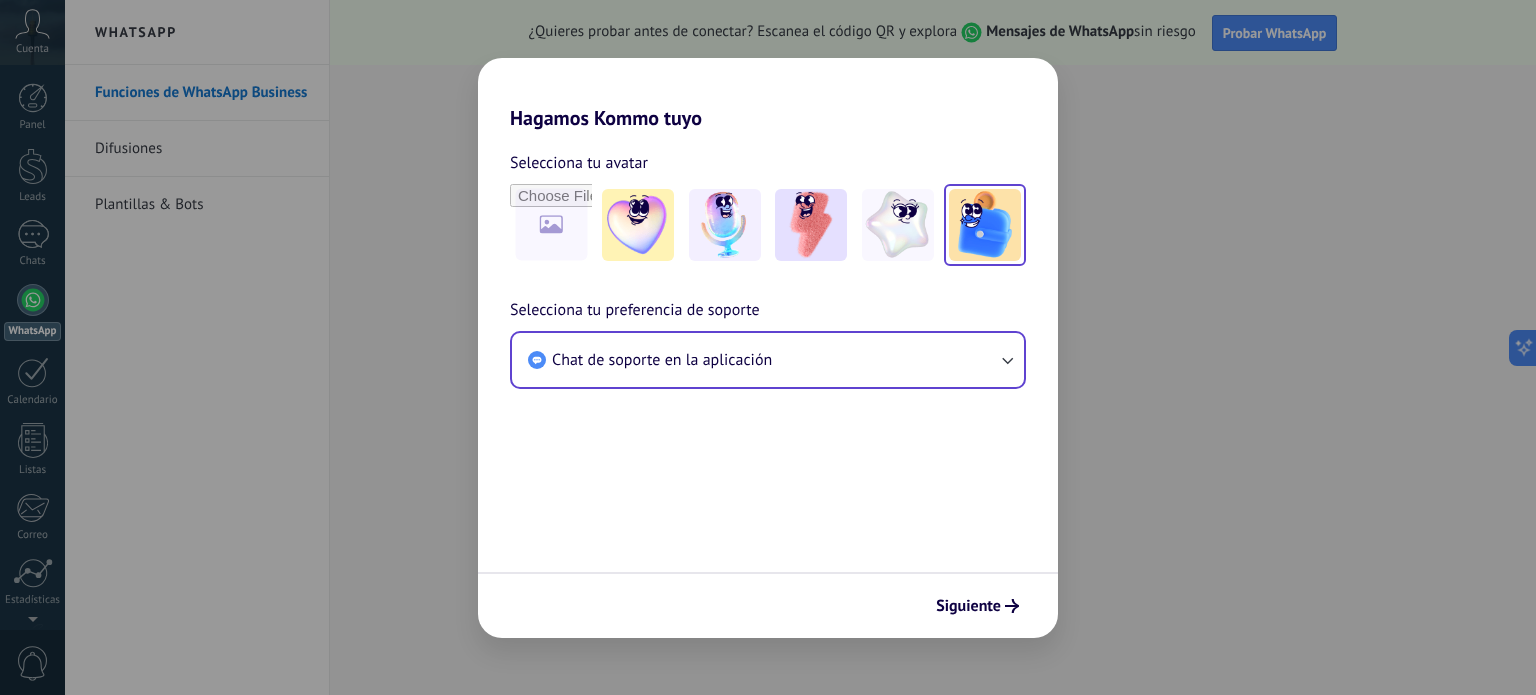 click at bounding box center (985, 225) 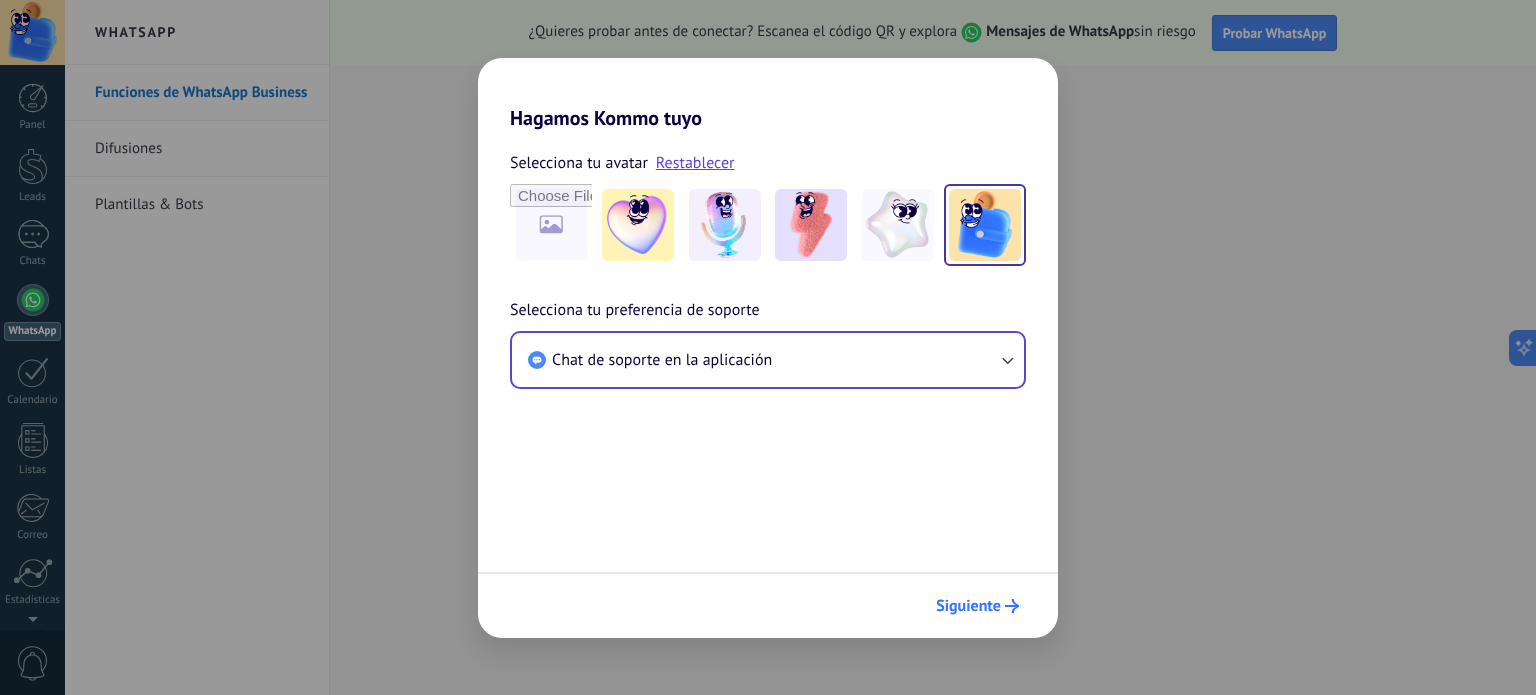 click on "Siguiente" at bounding box center [968, 606] 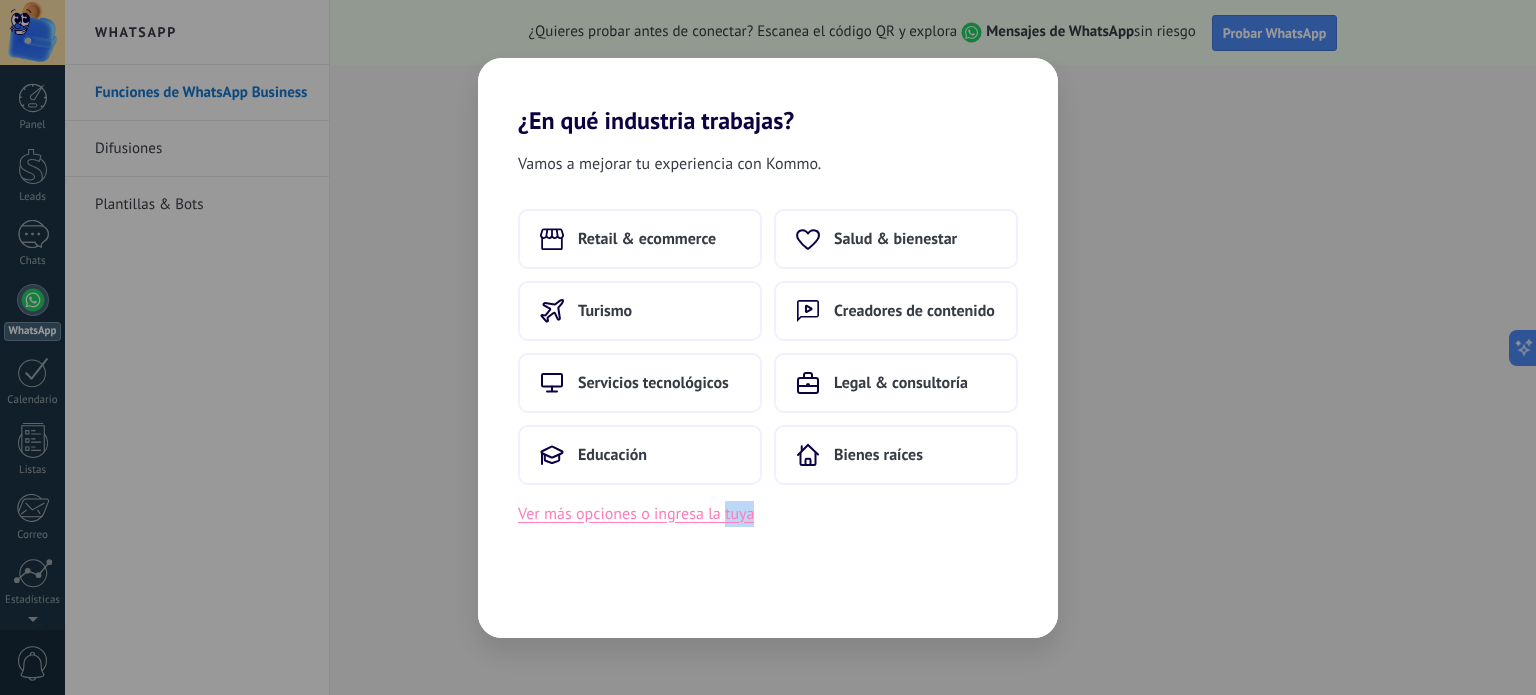click on "Ver más opciones o ingresa la tuya" at bounding box center [636, 514] 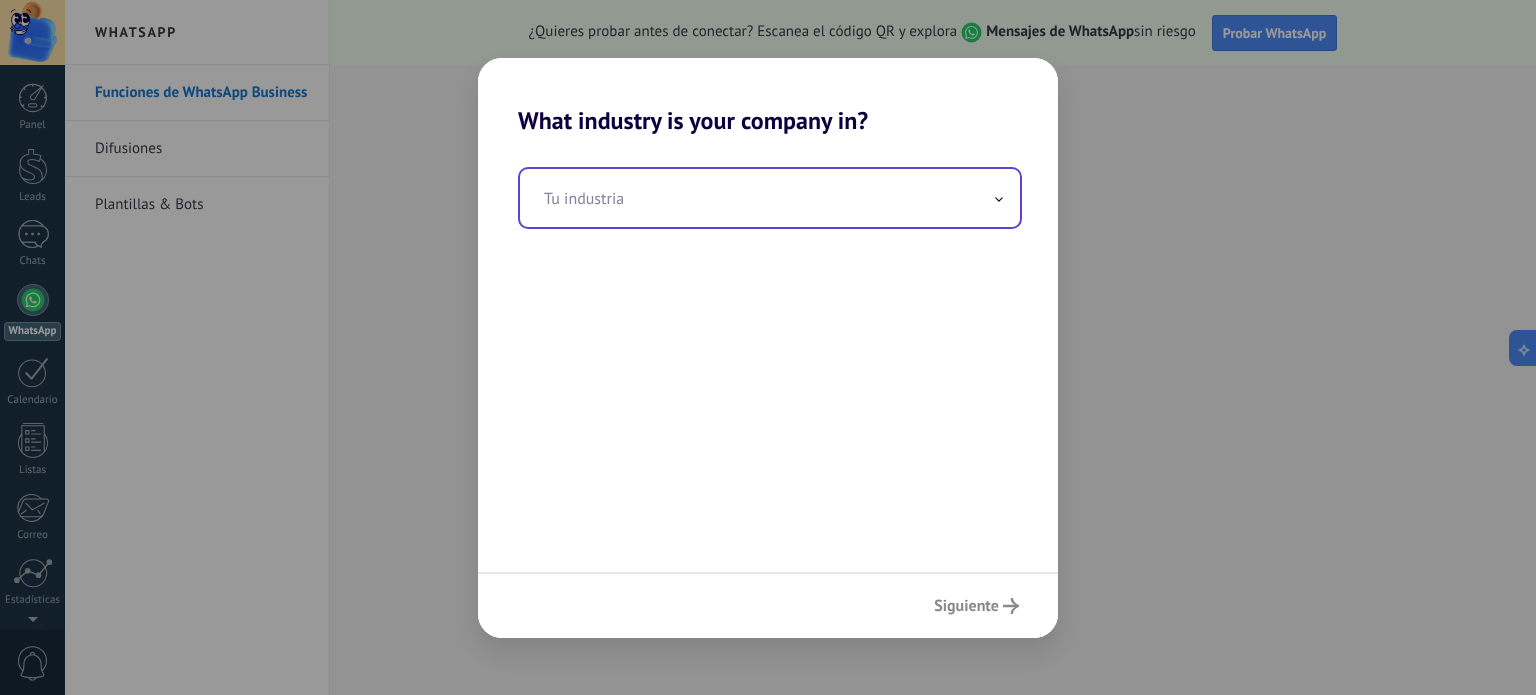 click at bounding box center [770, 198] 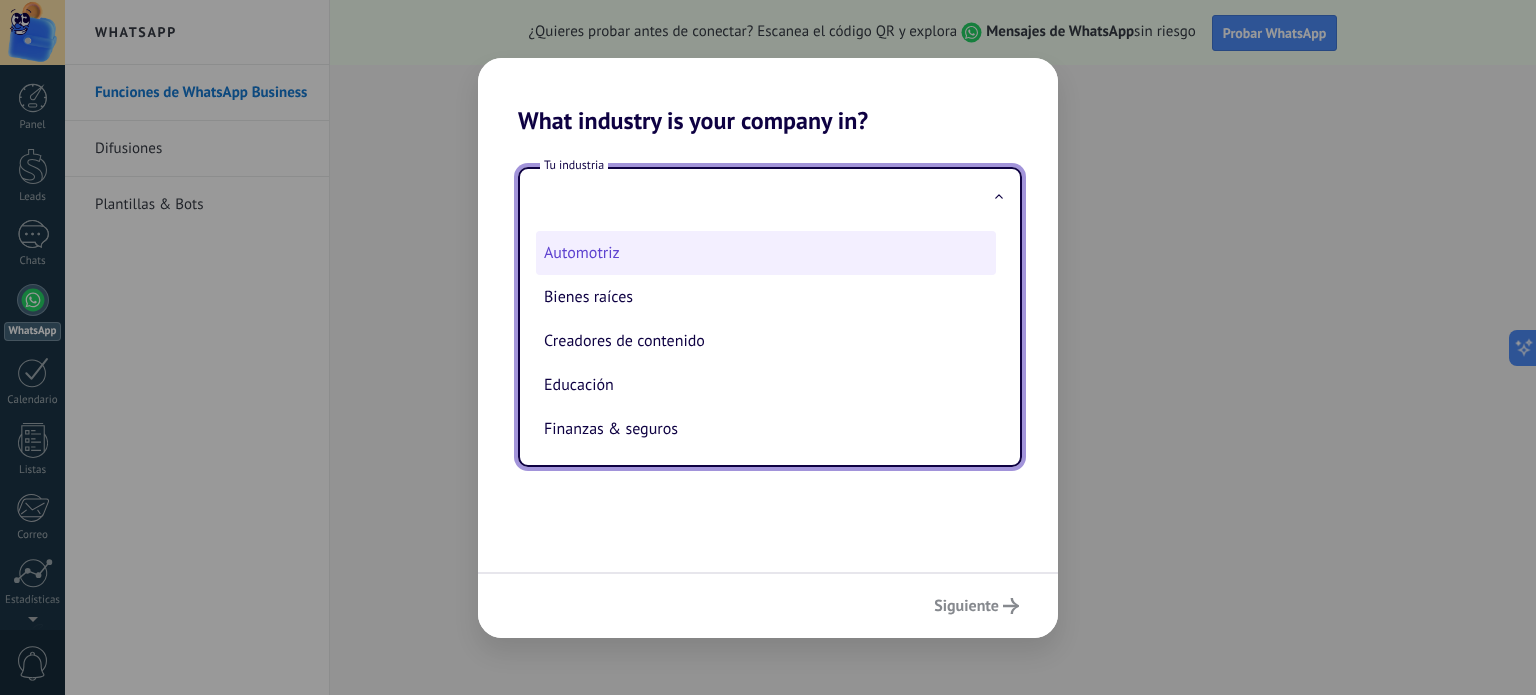 click on "Automotriz" at bounding box center (766, 253) 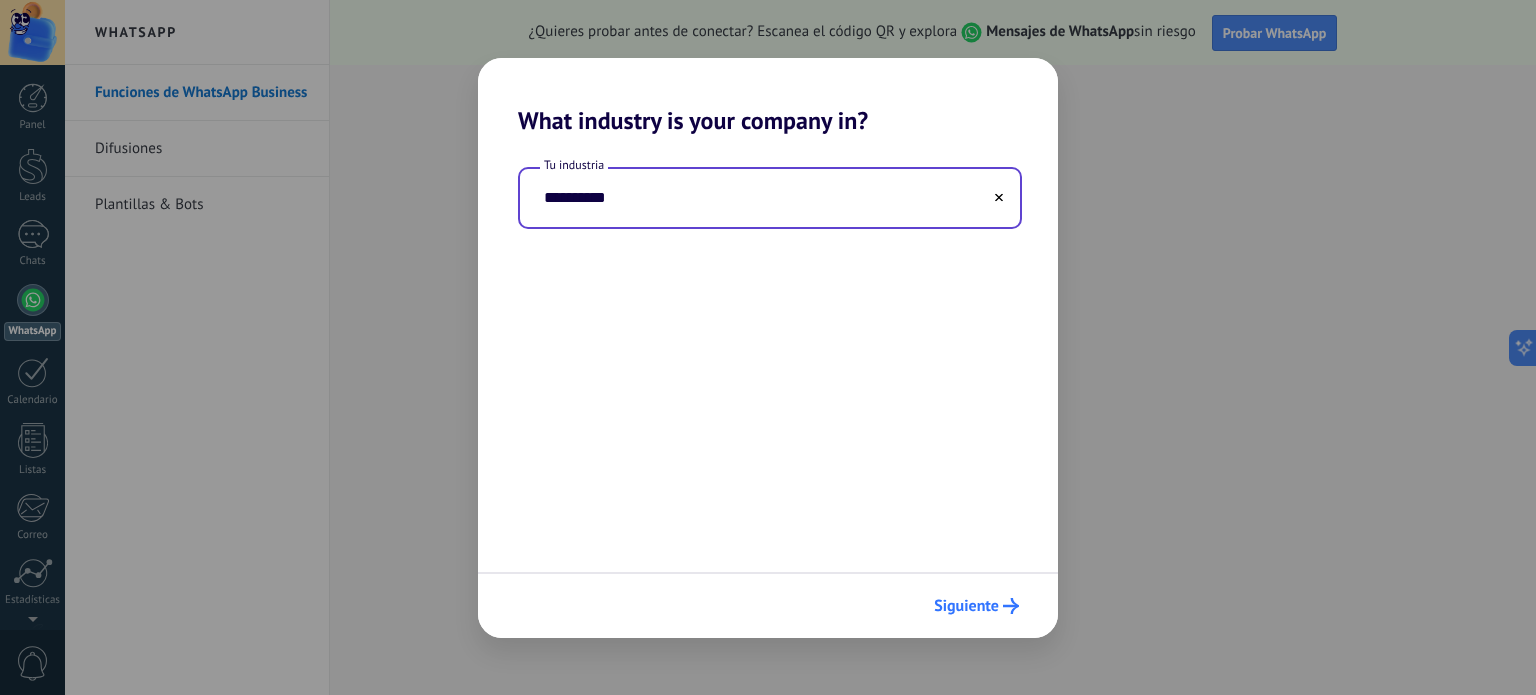 click on "Siguiente" at bounding box center (976, 606) 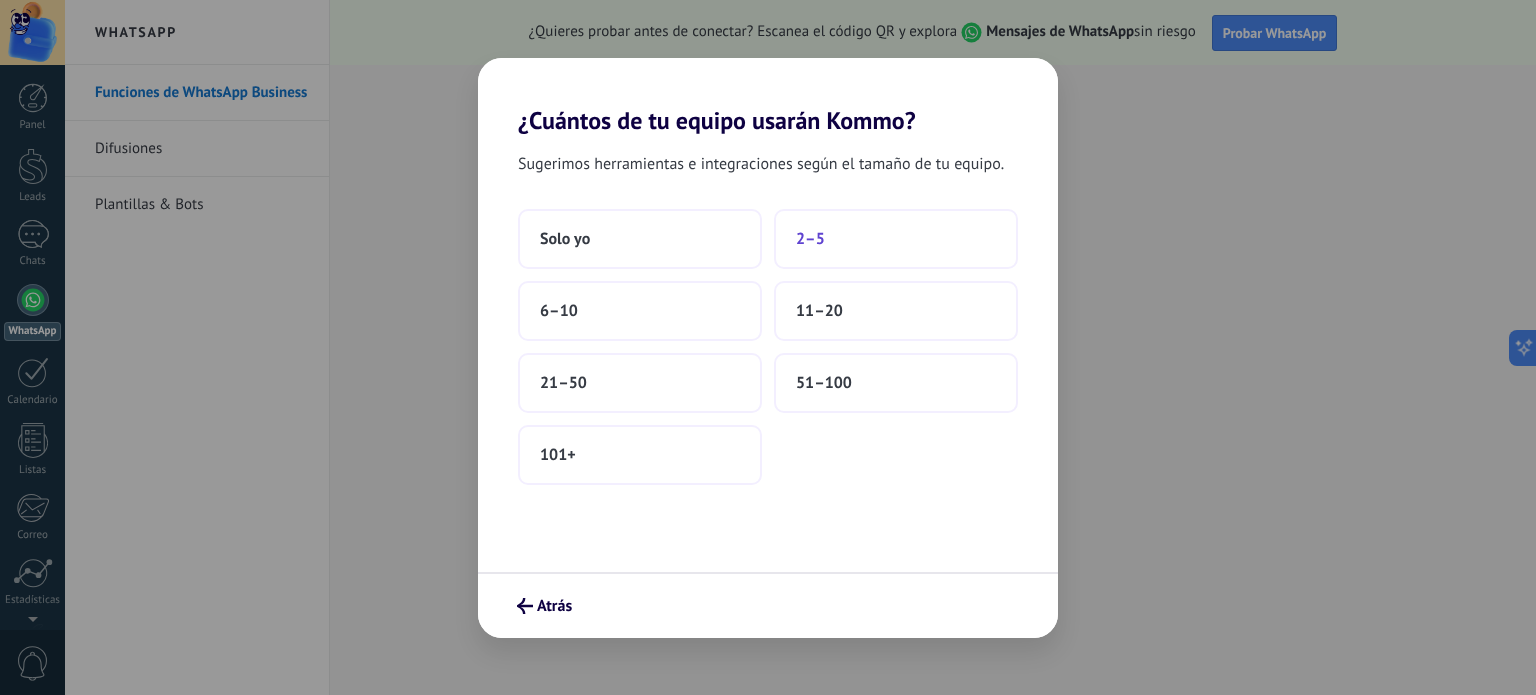 click on "2–5" at bounding box center (896, 239) 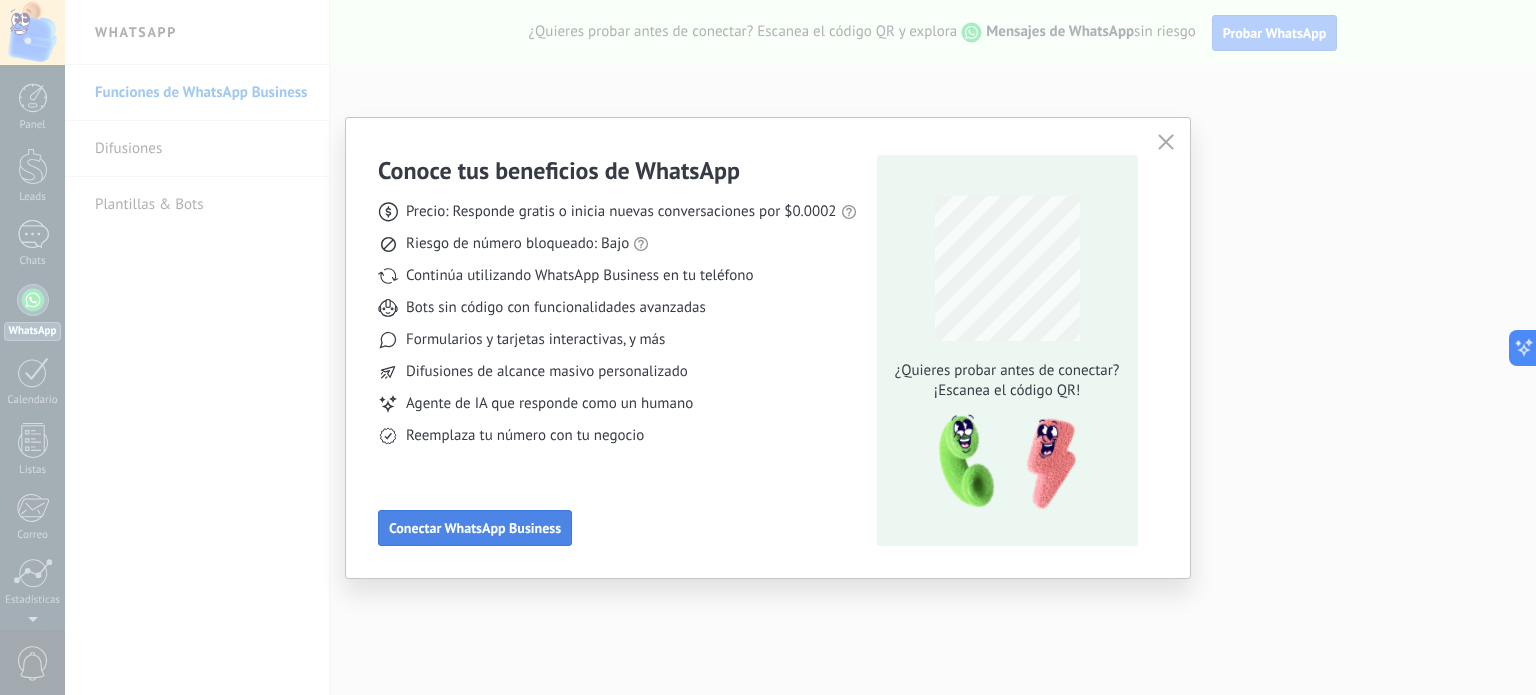 click on "Conectar WhatsApp Business" at bounding box center [475, 528] 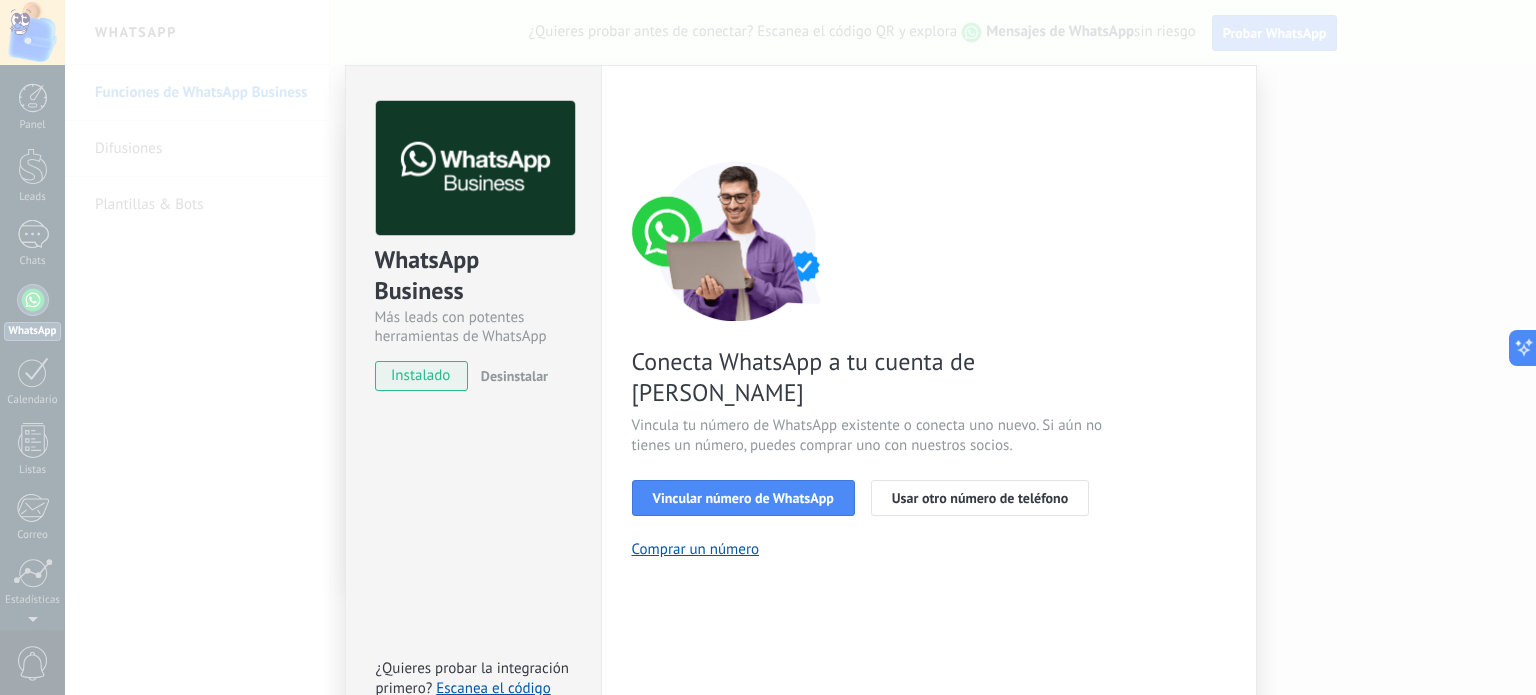 click on "< Volver 1 Seleccionar aplicación 2 Conectar Facebook  3 Finalizar configuración Conecta WhatsApp a tu cuenta de Kommo Vincula tu número de WhatsApp existente o conecta uno nuevo. Si aún no tienes un número, puedes comprar uno con nuestros socios. Vincular número de WhatsApp Usar otro número de teléfono Comprar un número ¿Necesitas ayuda?" at bounding box center (929, 410) 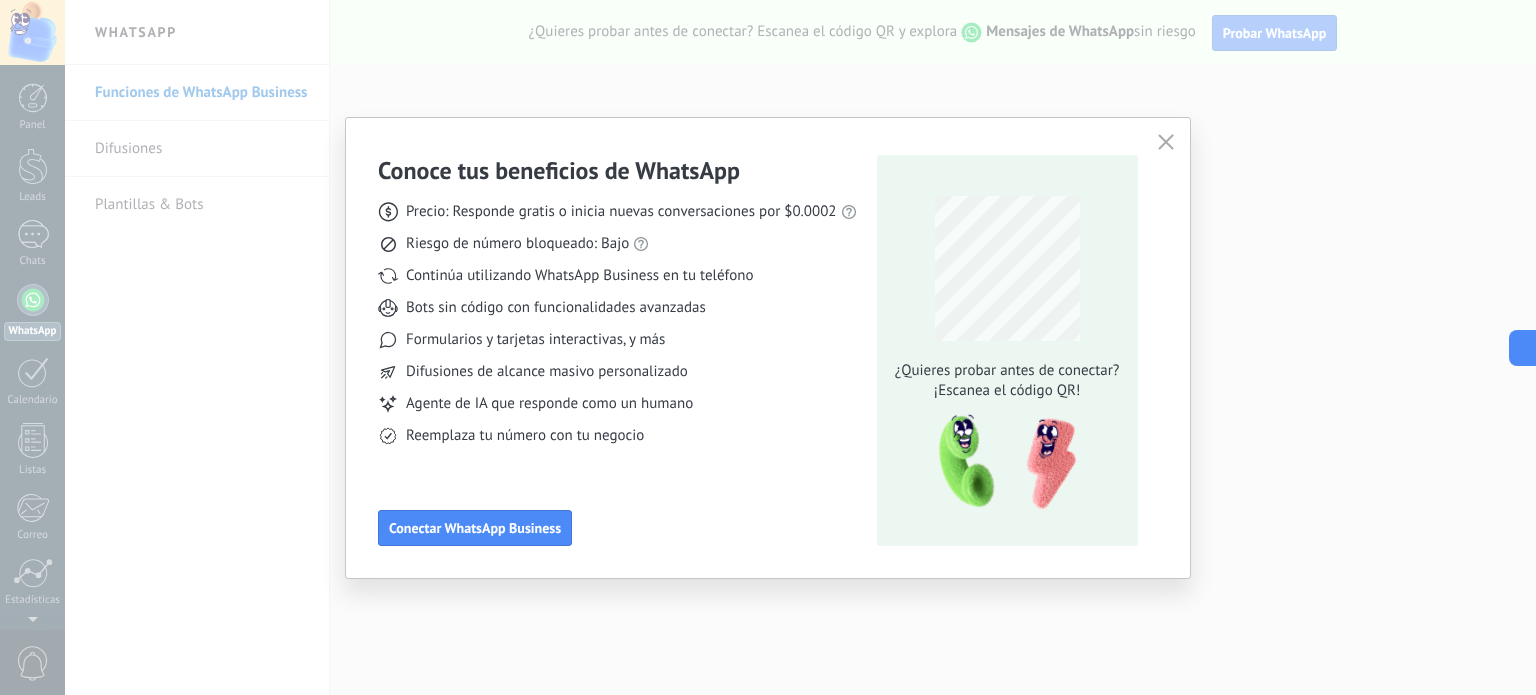click at bounding box center [1166, 143] 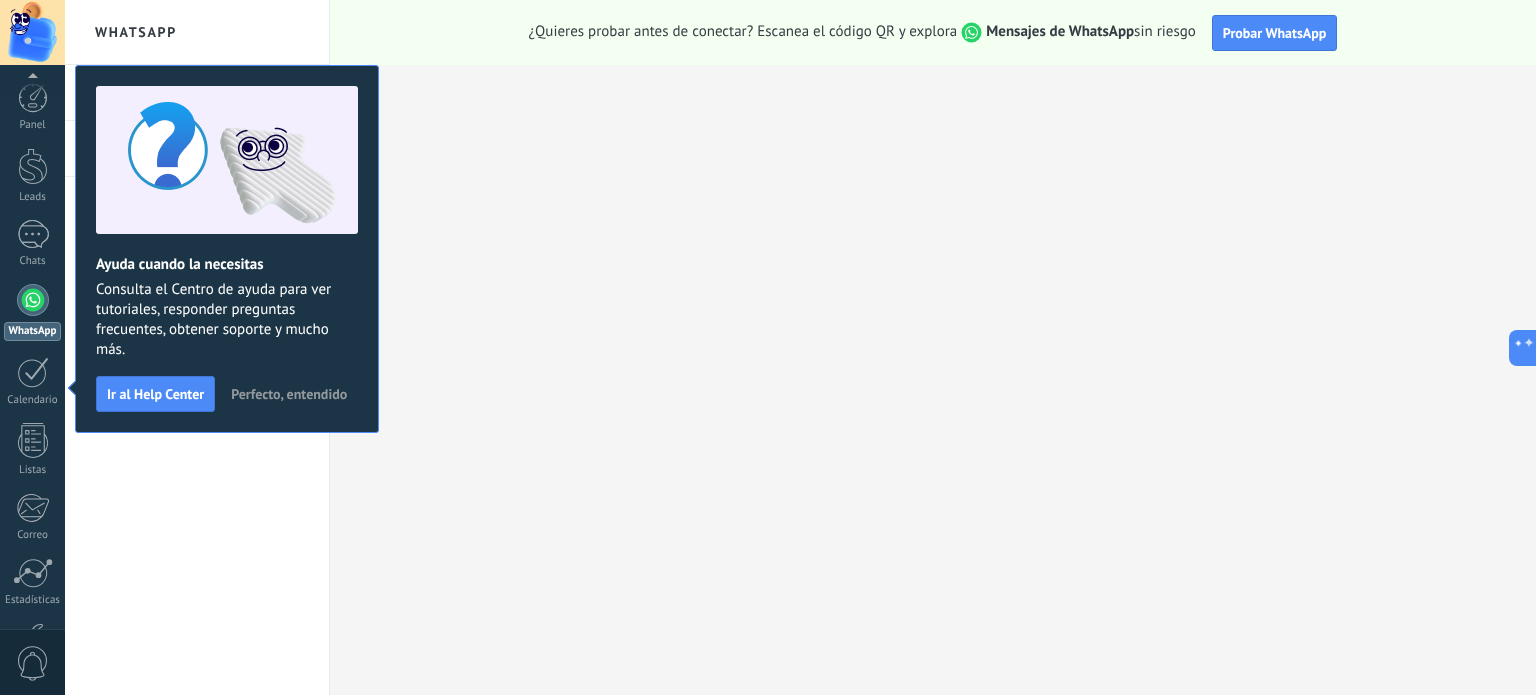 scroll, scrollTop: 136, scrollLeft: 0, axis: vertical 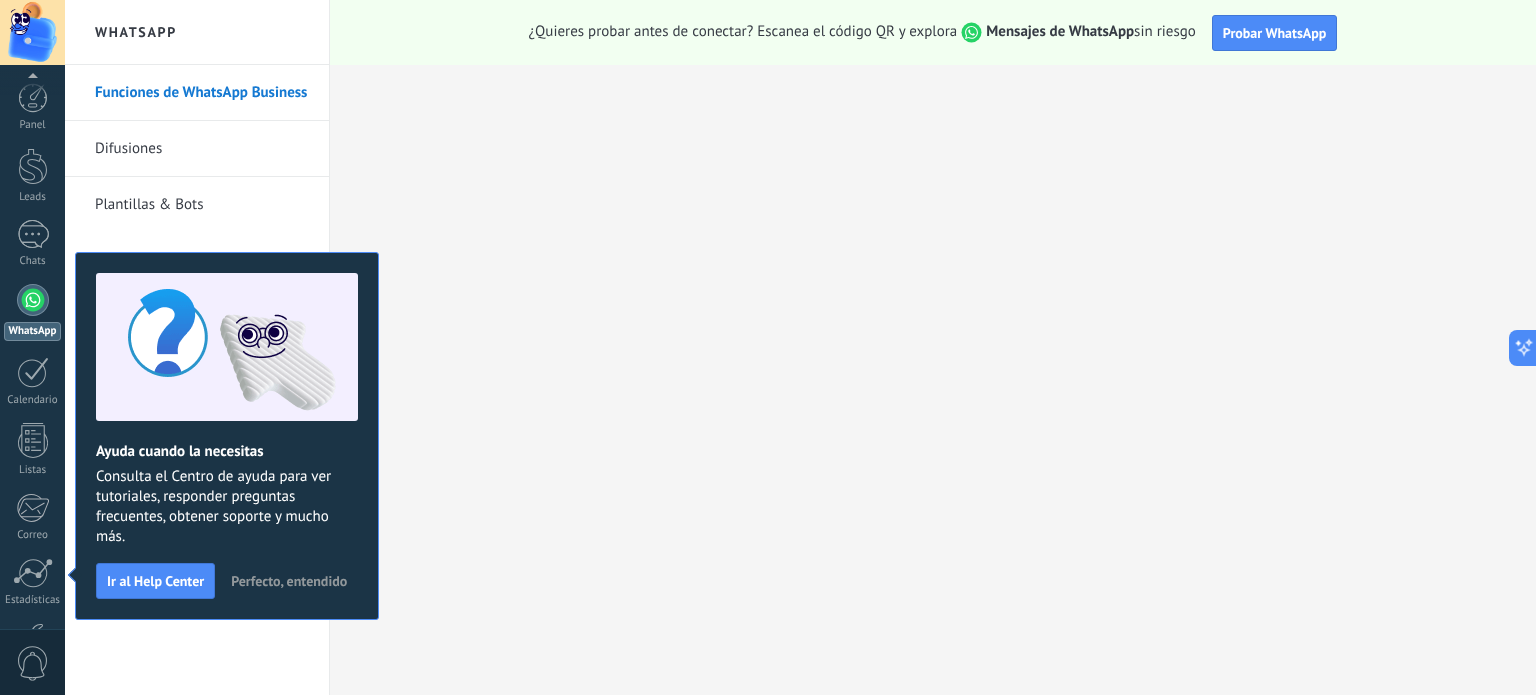 click on "Perfecto, entendido" at bounding box center (289, 581) 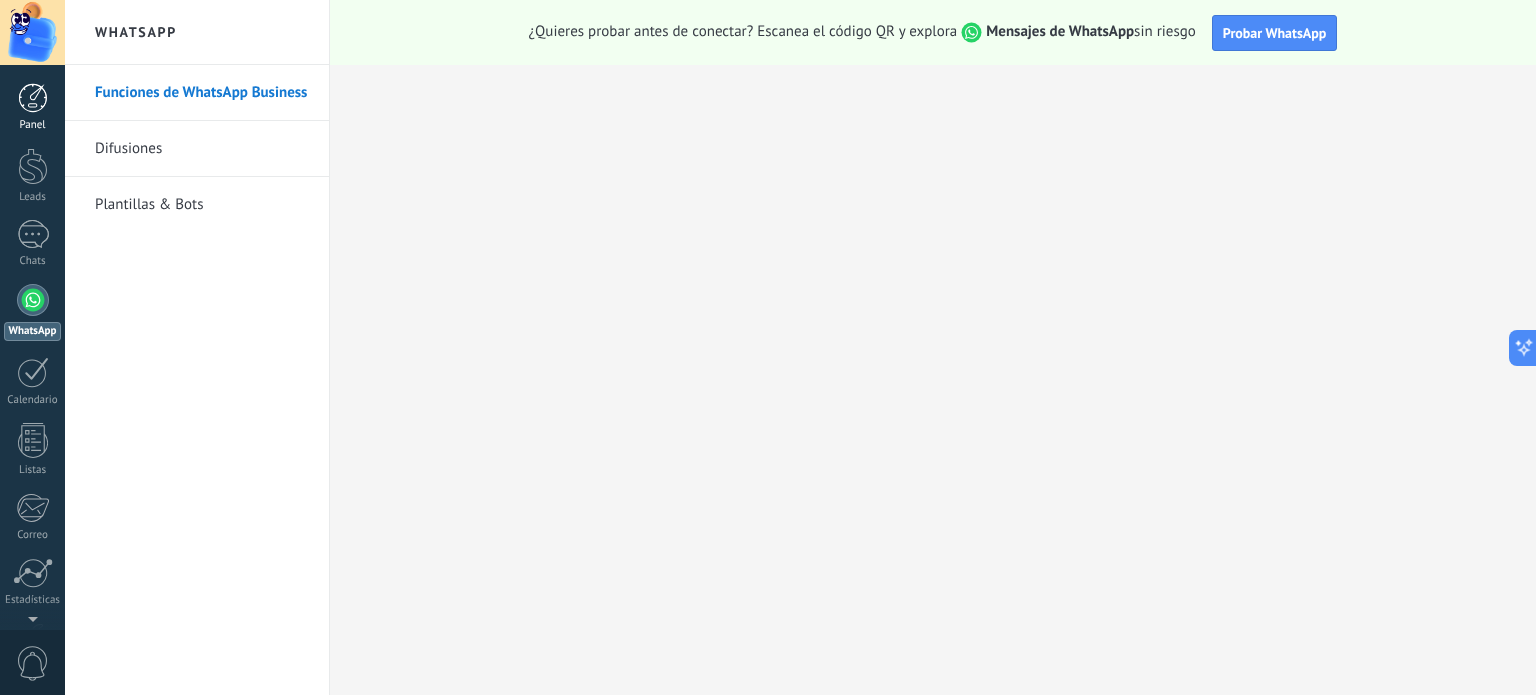 click at bounding box center (33, 98) 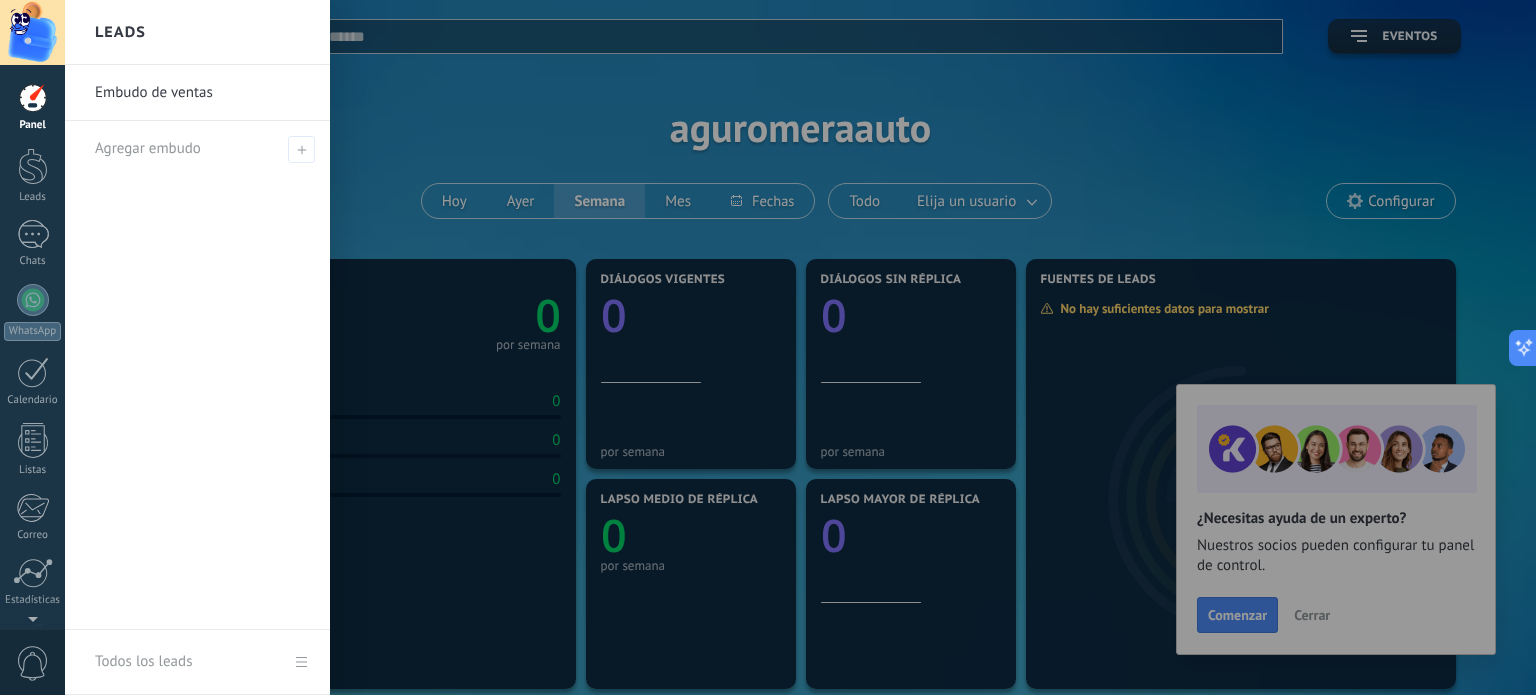 click at bounding box center (833, 347) 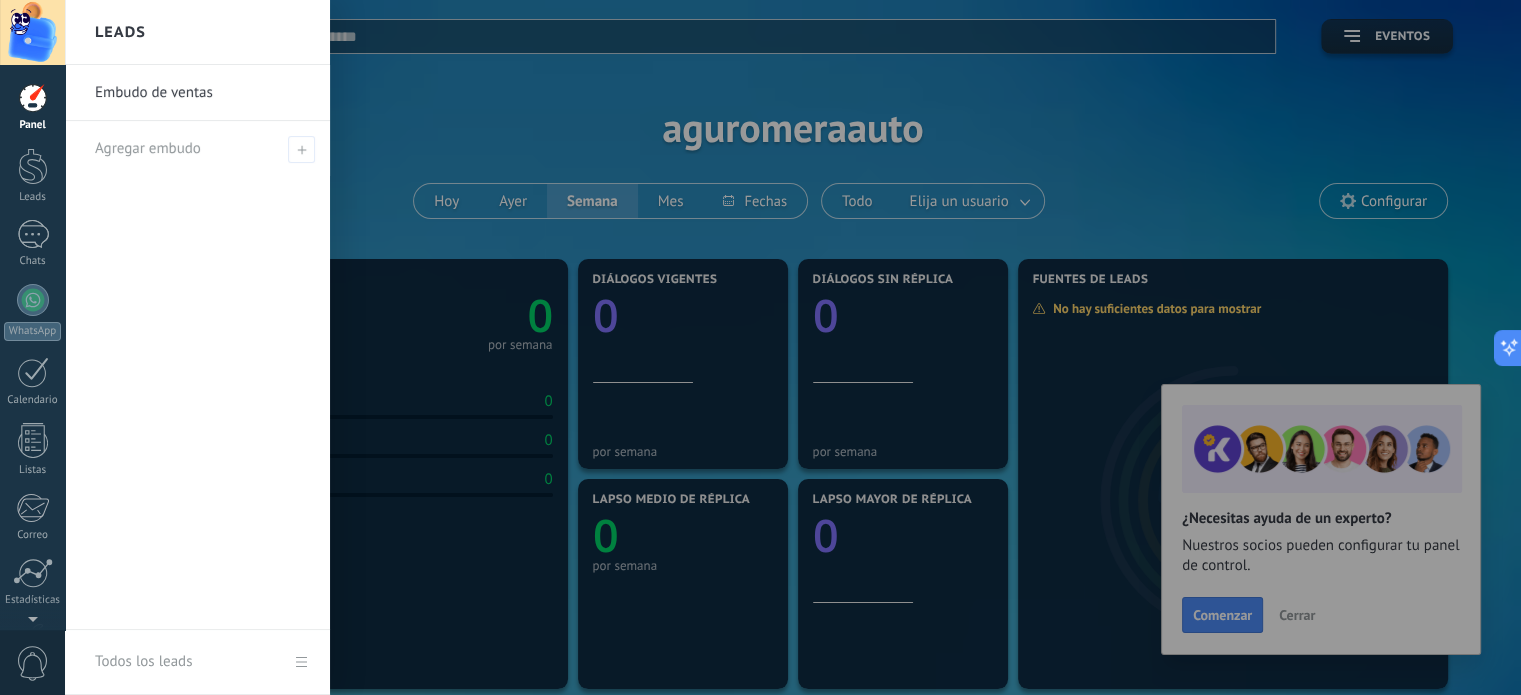 click on "Aplicar Eventos aguromeraauto [DATE] [DATE] Semana Mes Todo Elija un usuario Configurar" at bounding box center (793, 127) 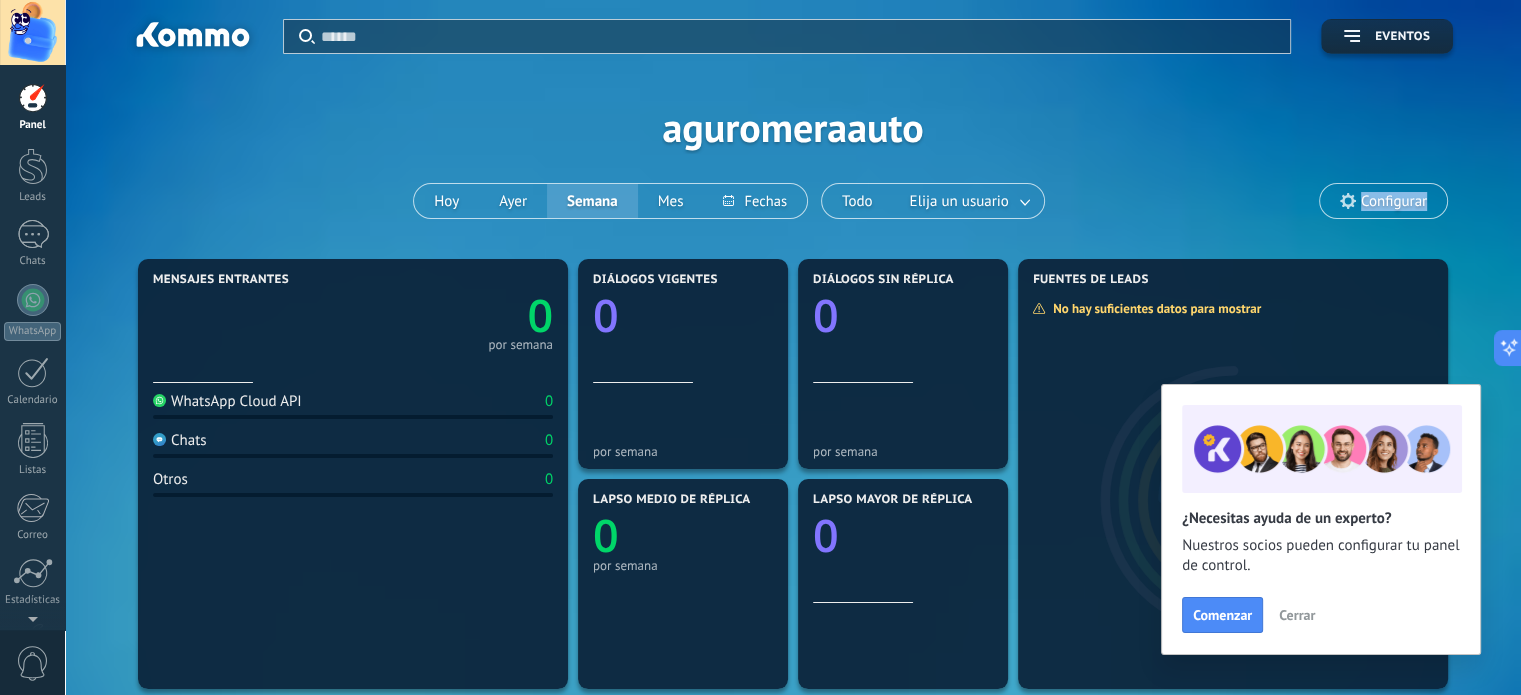 click on "Cerrar" at bounding box center (1297, 615) 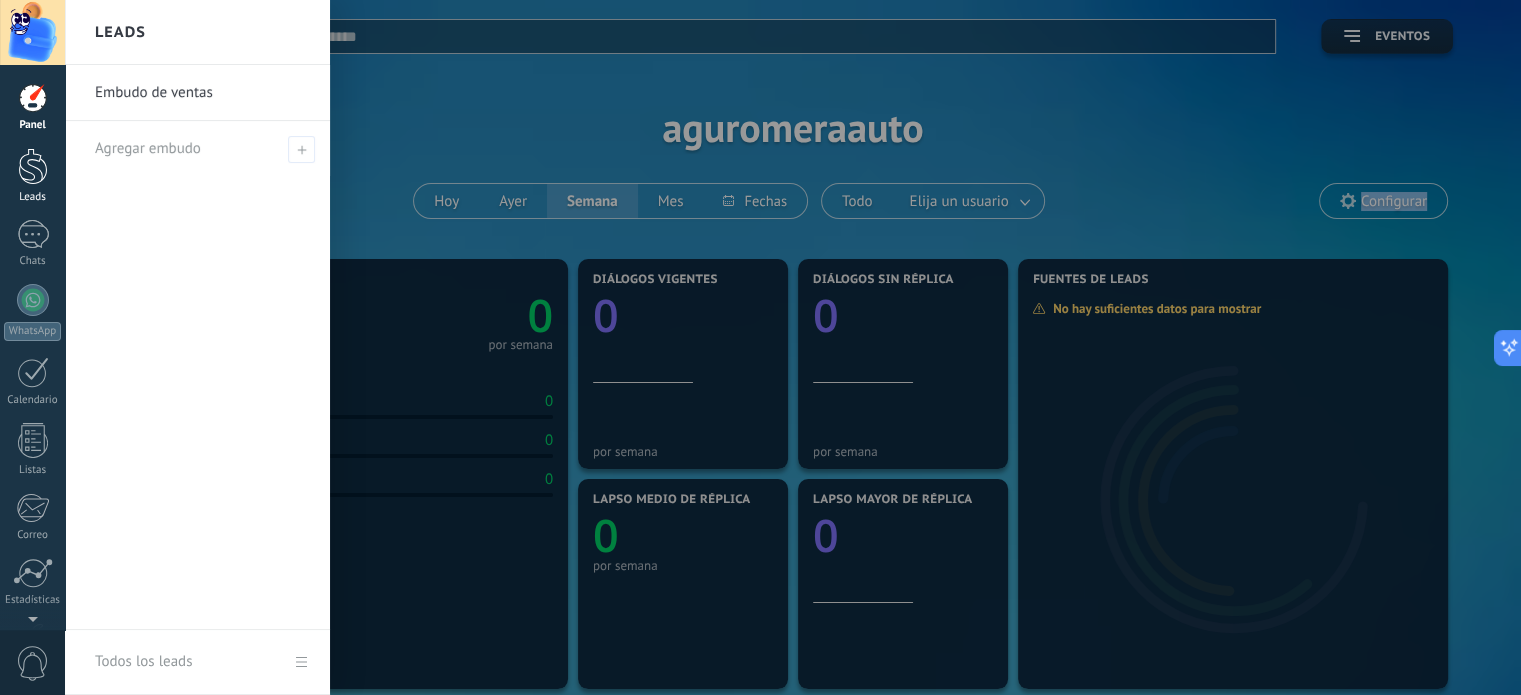 click at bounding box center [33, 166] 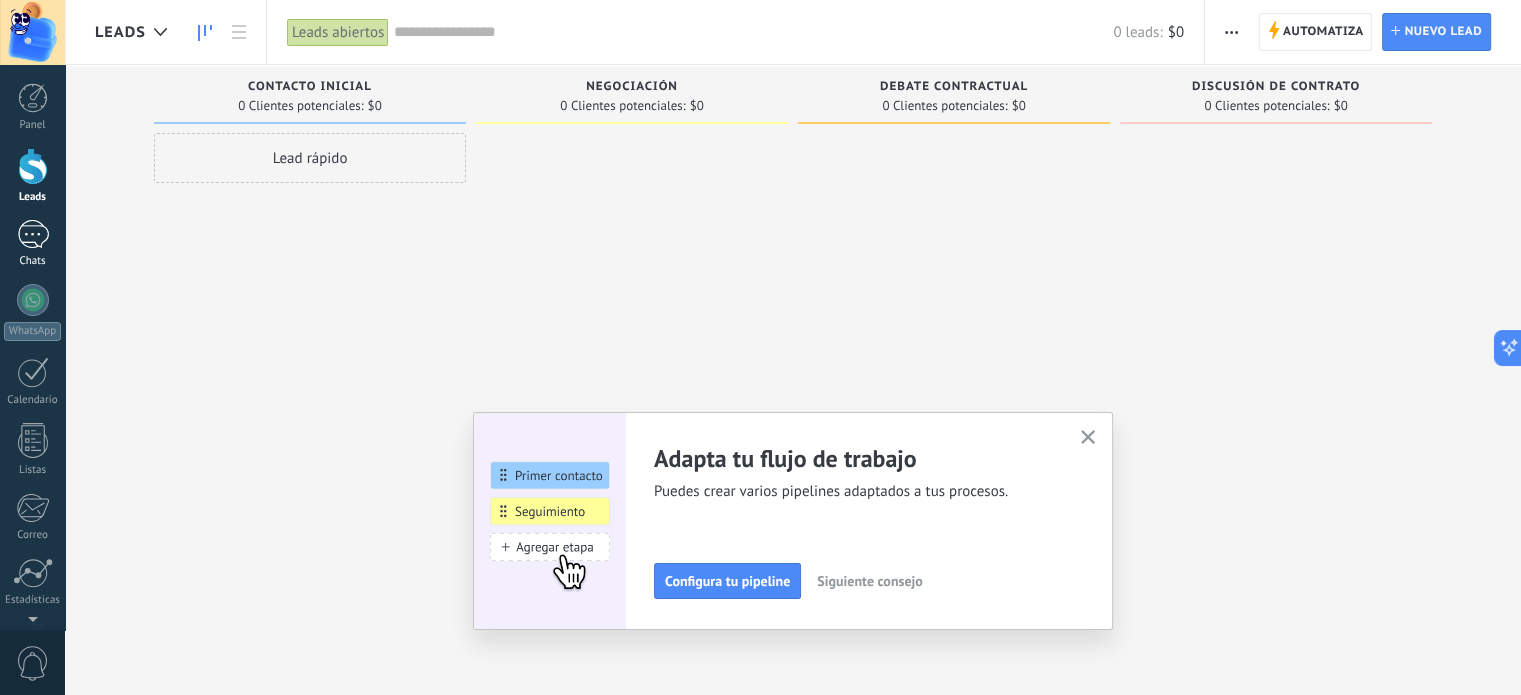 click at bounding box center [33, 234] 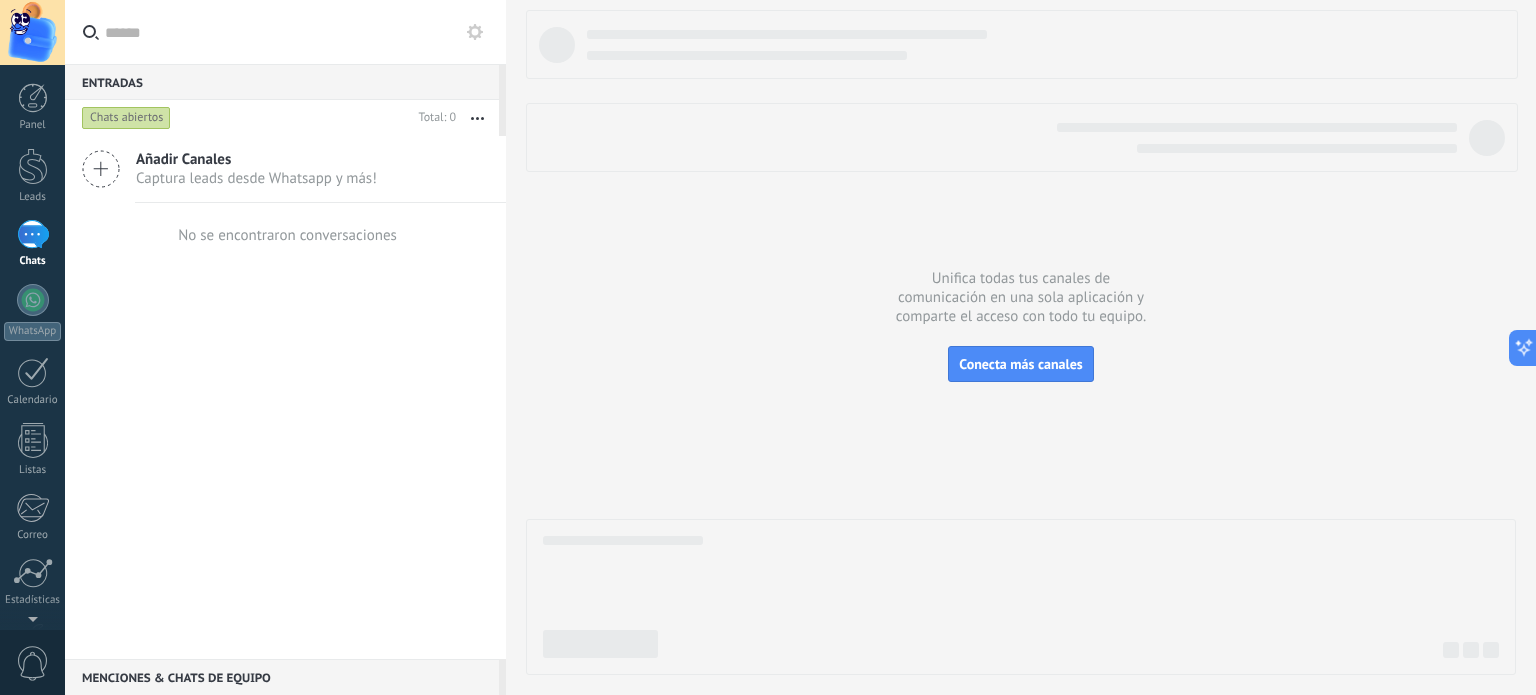 click on "Captura leads desde Whatsapp y más!" at bounding box center [256, 178] 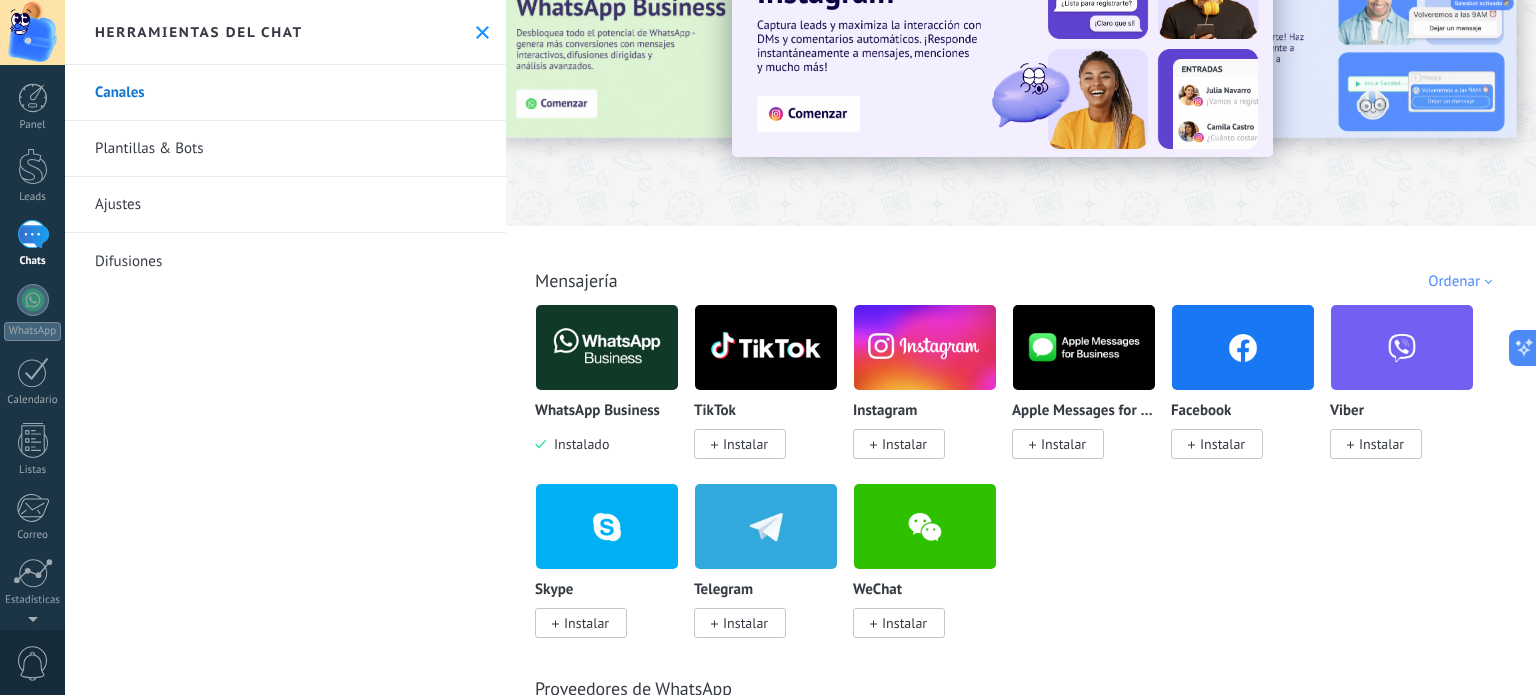 scroll, scrollTop: 0, scrollLeft: 0, axis: both 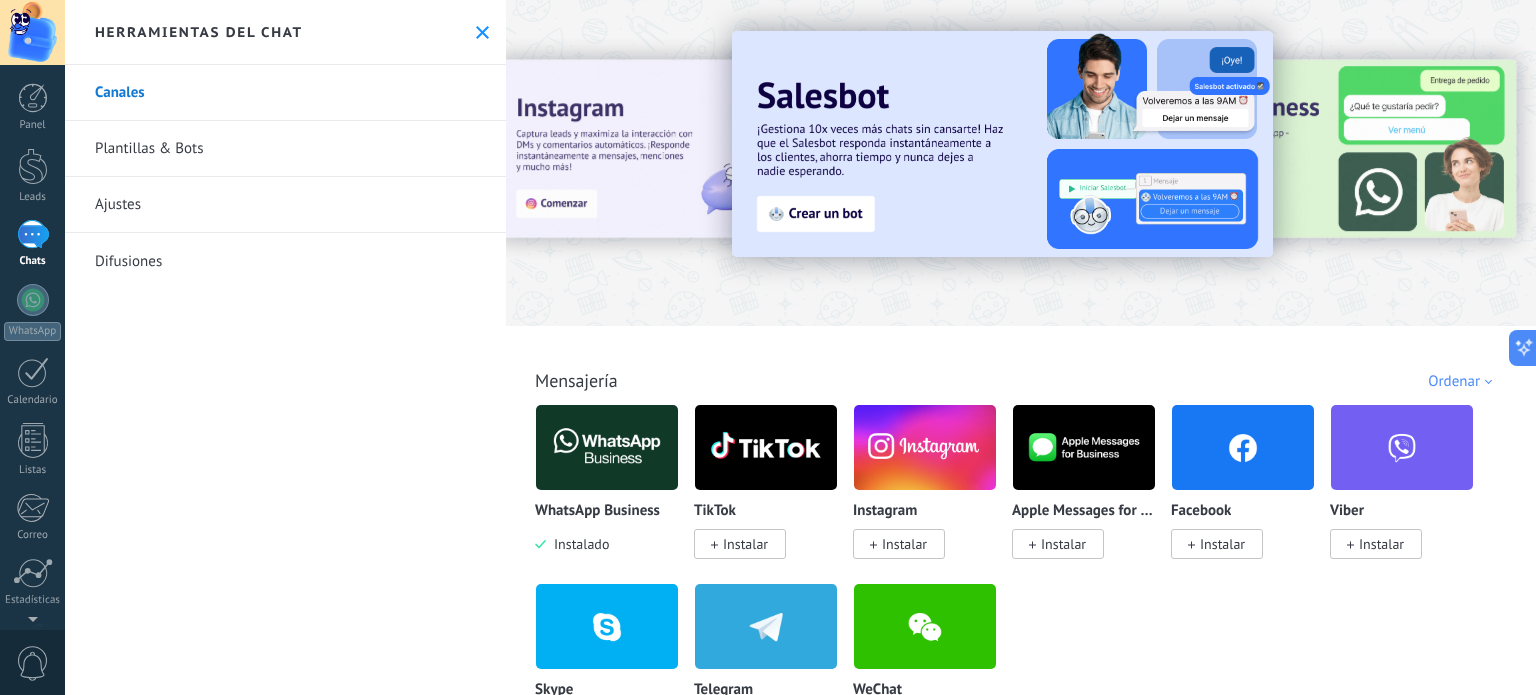 click at bounding box center (482, 32) 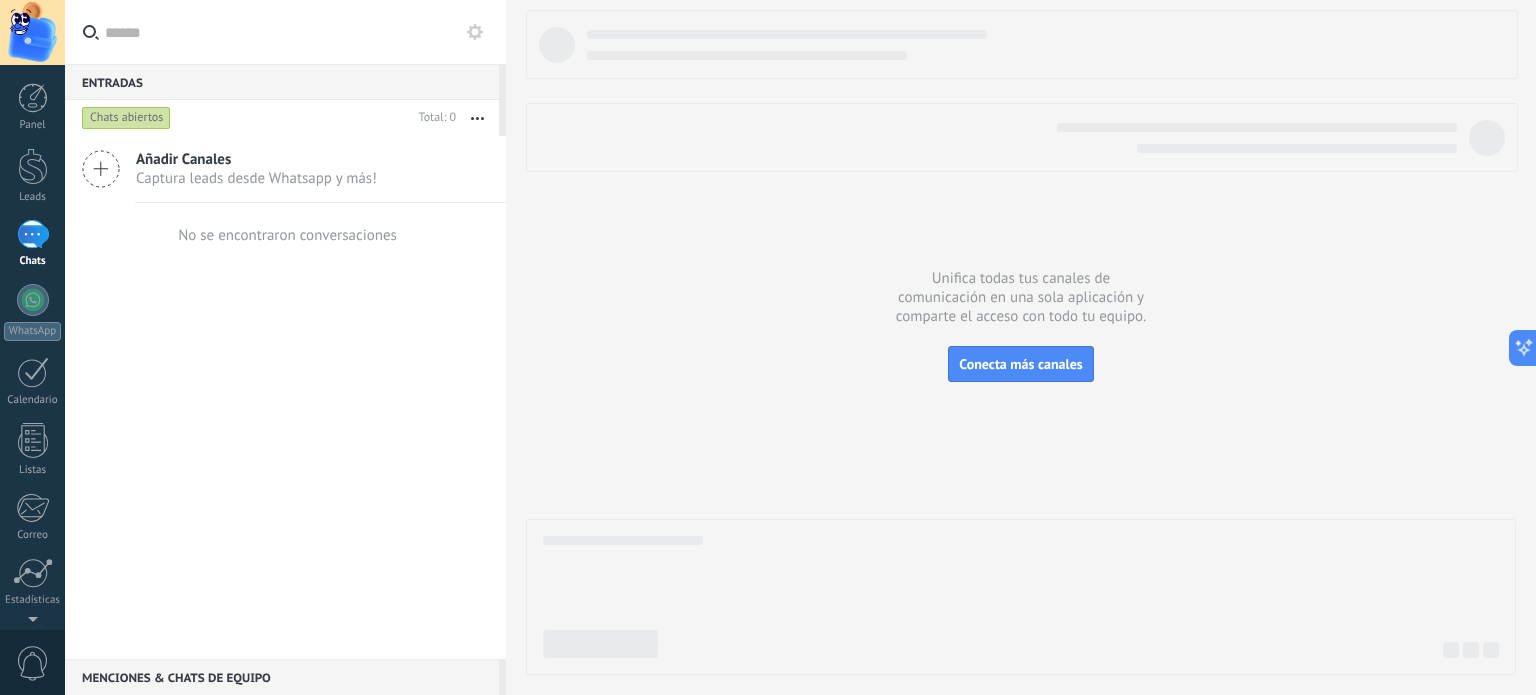 click on "Captura leads desde Whatsapp y más!" at bounding box center (256, 178) 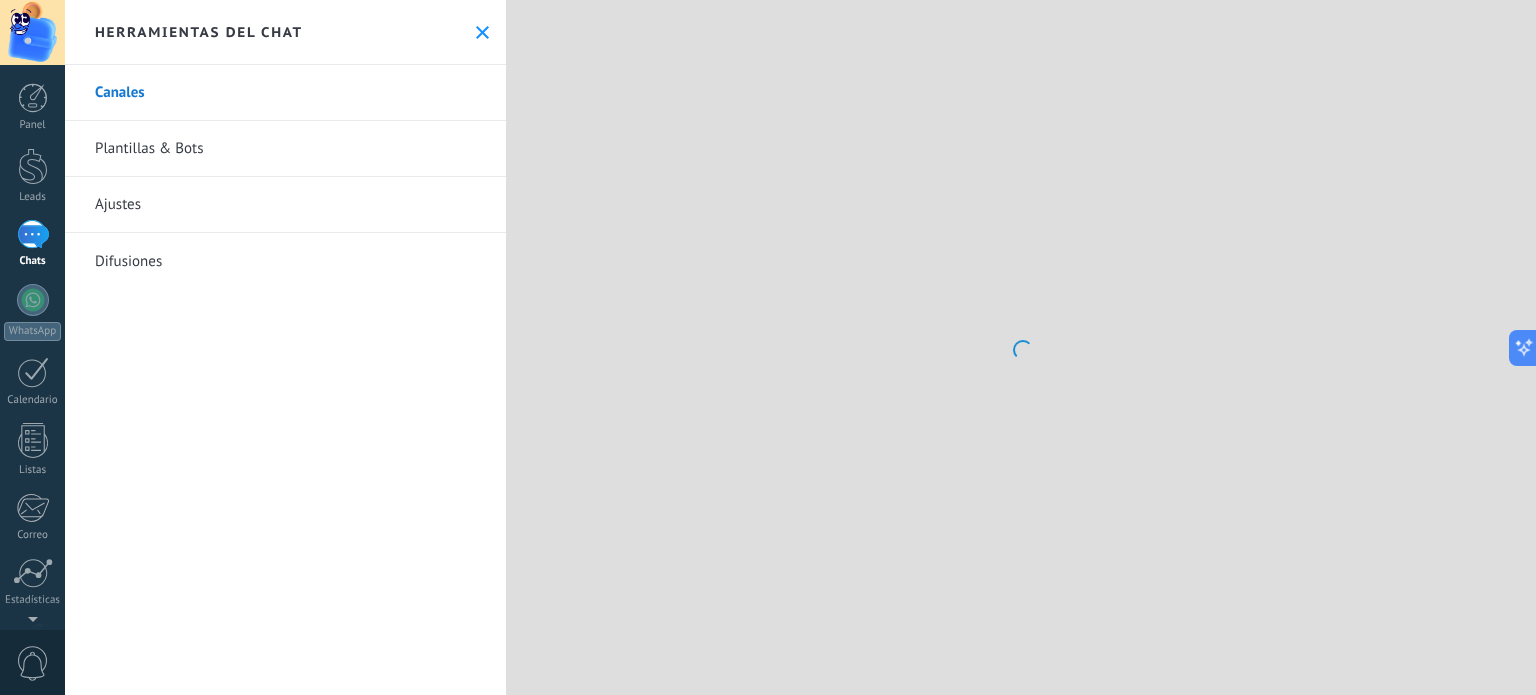 click on "Ajustes" at bounding box center [285, 205] 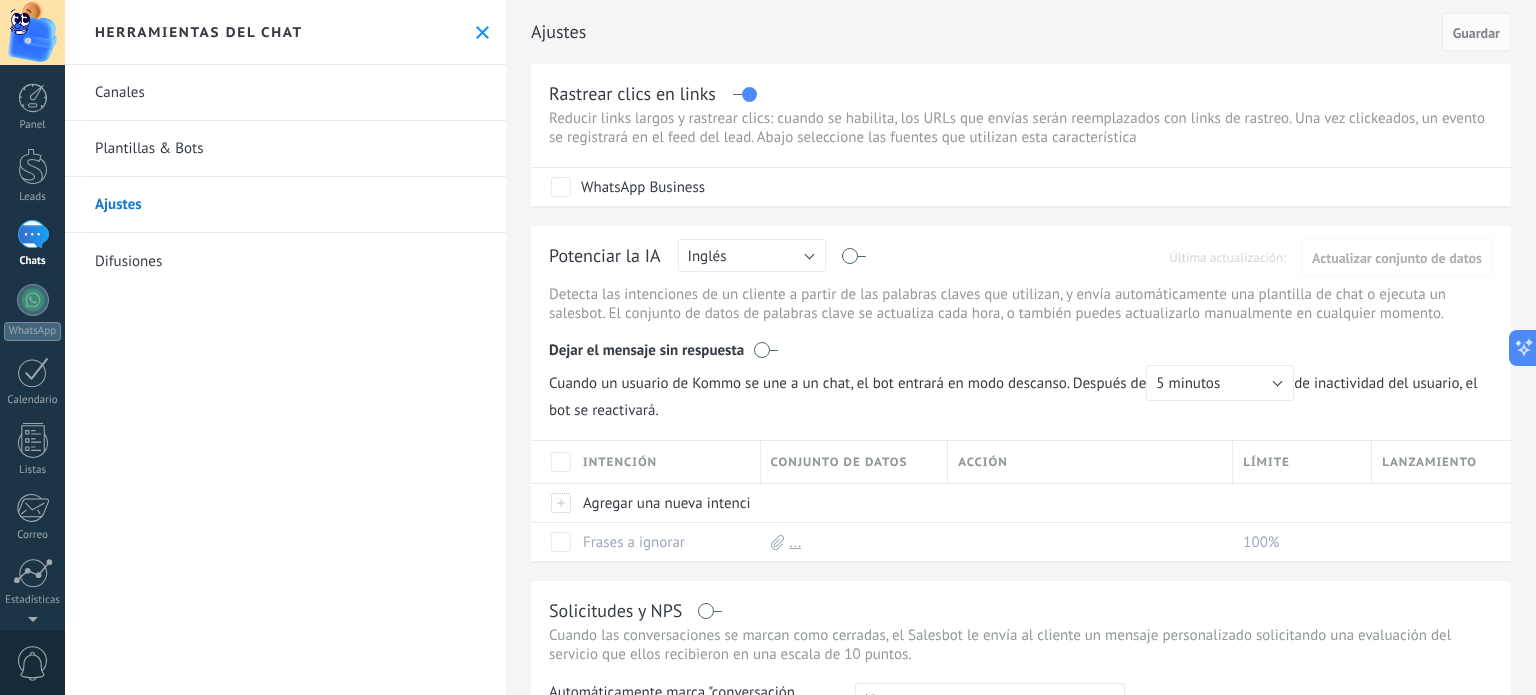 click on "Canales" at bounding box center [285, 93] 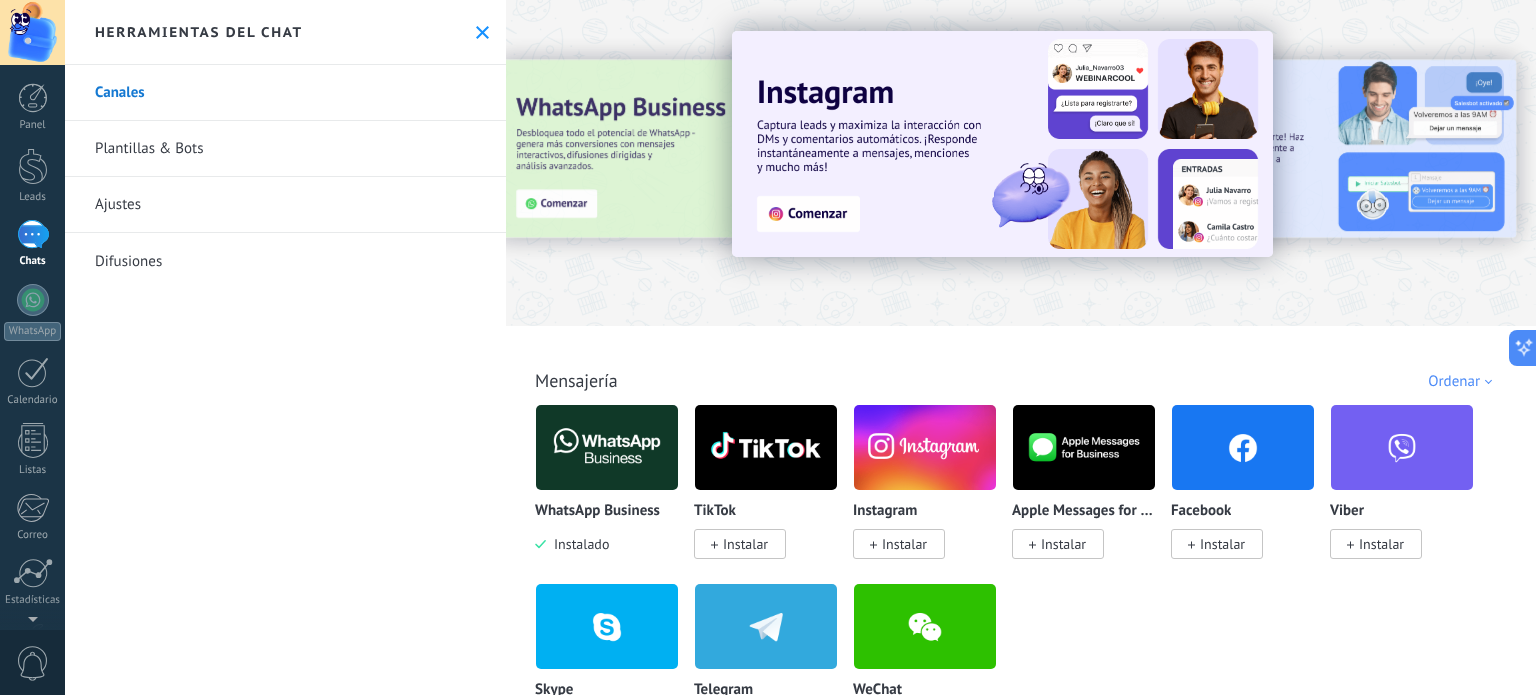 click on "Instalar" at bounding box center (899, 544) 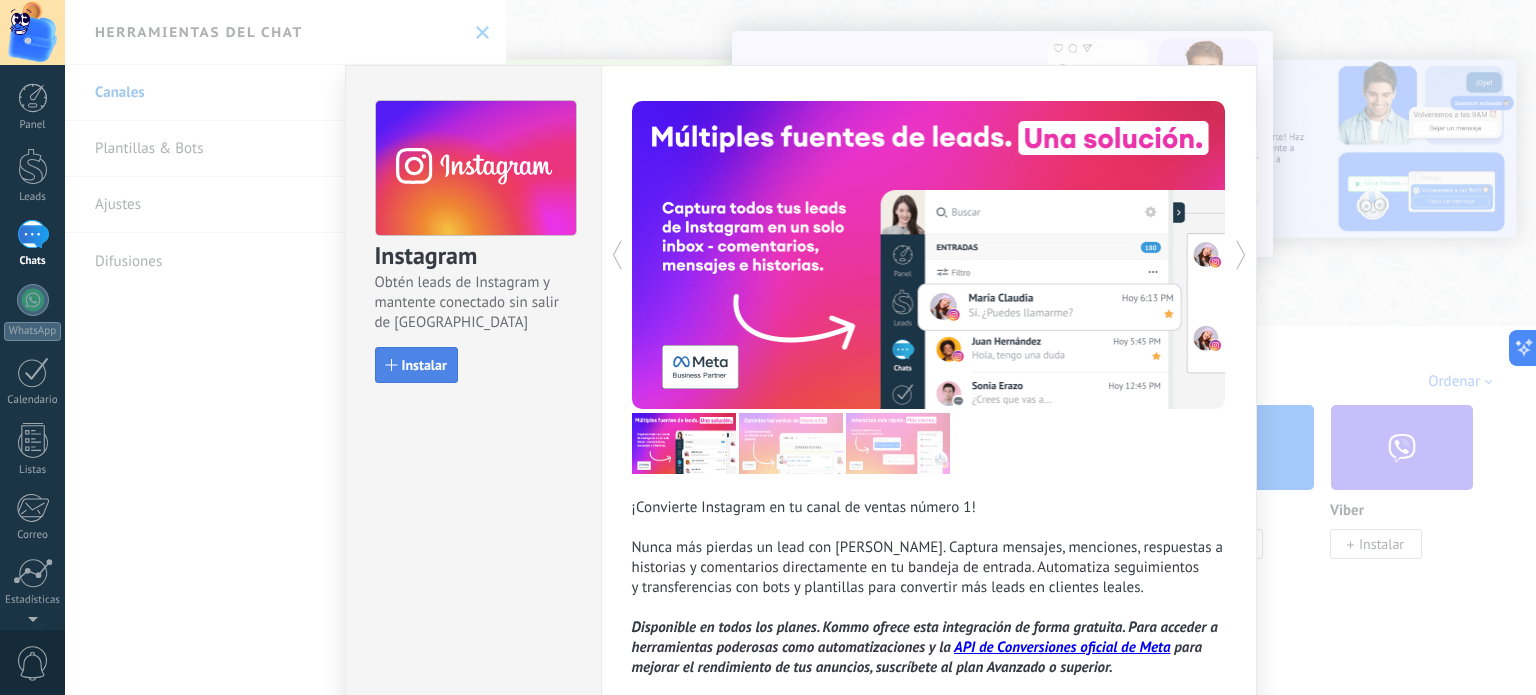 click on "Instalar" at bounding box center [424, 365] 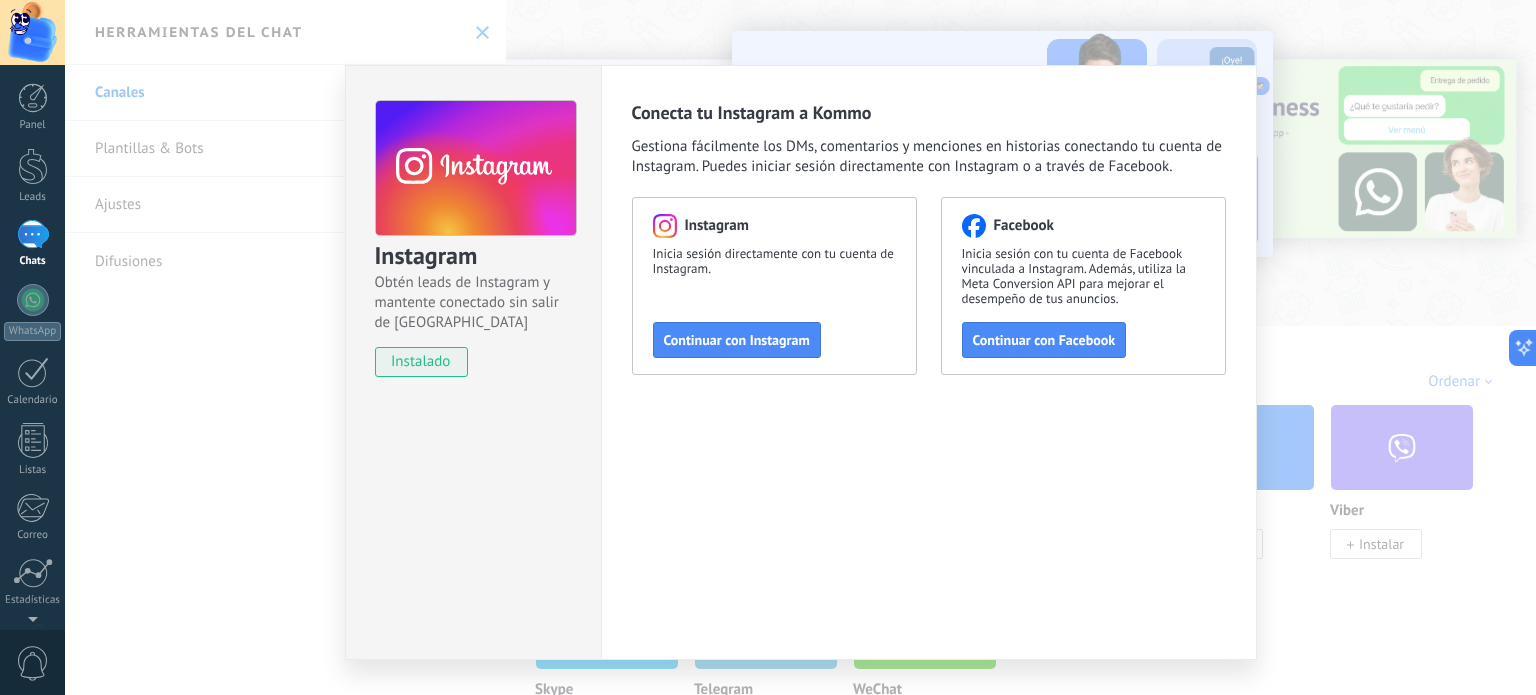 click on "Instagram Obtén leads de Instagram y mantente conectado sin salir de Kommo instalado Conecta tu Instagram a Kommo Gestiona fácilmente los DMs, comentarios y menciones en historias conectando tu cuenta de Instagram. Puedes iniciar sesión directamente con Instagram o a través de Facebook. Instagram Inicia sesión directamente con tu cuenta de Instagram. Continuar con Instagram Facebook Inicia sesión con tu cuenta de Facebook vinculada a Instagram. Además, utiliza la Meta Conversion API para mejorar el desempeño de tus anuncios. Continuar con Facebook" at bounding box center (800, 347) 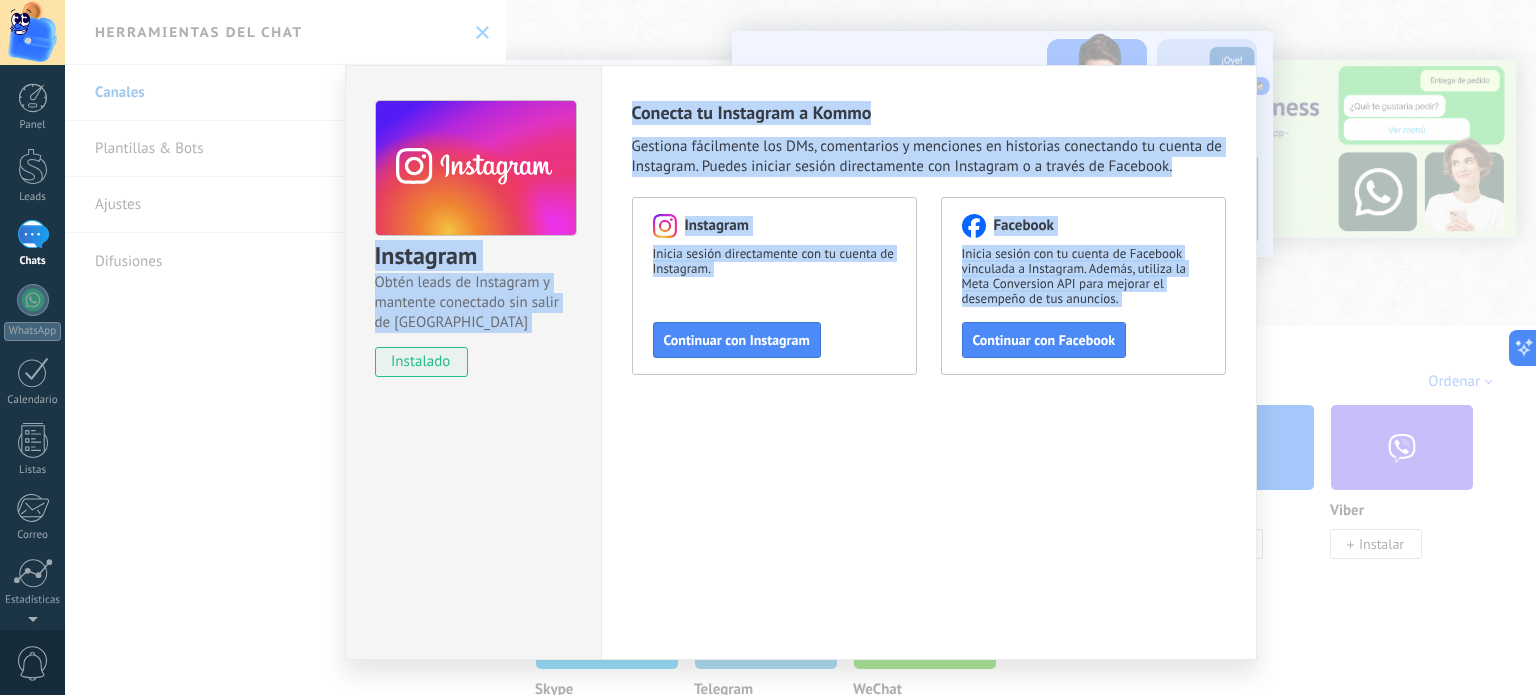 click on "Instagram Obtén leads de Instagram y mantente conectado sin salir de Kommo instalado Conecta tu Instagram a Kommo Gestiona fácilmente los DMs, comentarios y menciones en historias conectando tu cuenta de Instagram. Puedes iniciar sesión directamente con Instagram o a través de Facebook. Instagram Inicia sesión directamente con tu cuenta de Instagram. Continuar con Instagram Facebook Inicia sesión con tu cuenta de Facebook vinculada a Instagram. Además, utiliza la Meta Conversion API para mejorar el desempeño de tus anuncios. Continuar con Facebook" at bounding box center [800, 347] 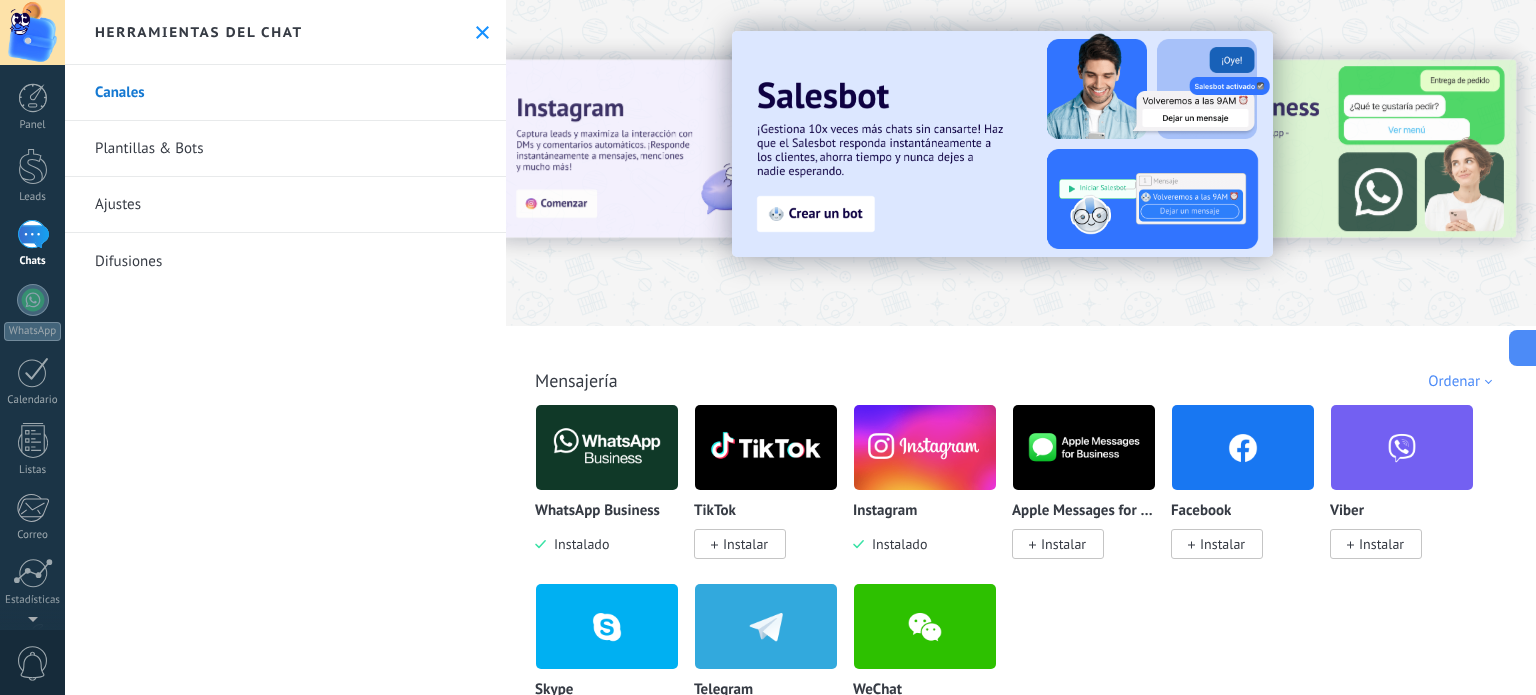 click at bounding box center [800, 347] 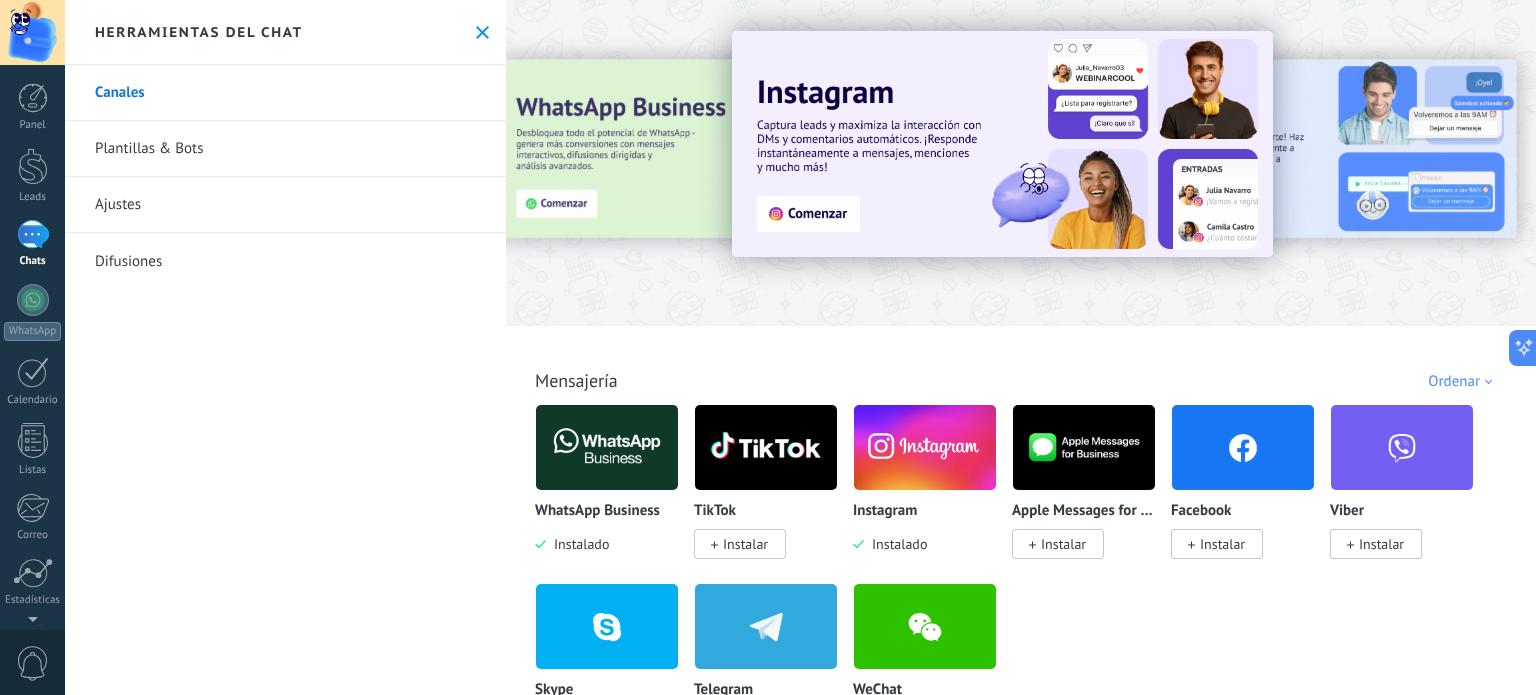 drag, startPoint x: 1179, startPoint y: 615, endPoint x: 1168, endPoint y: 613, distance: 11.18034 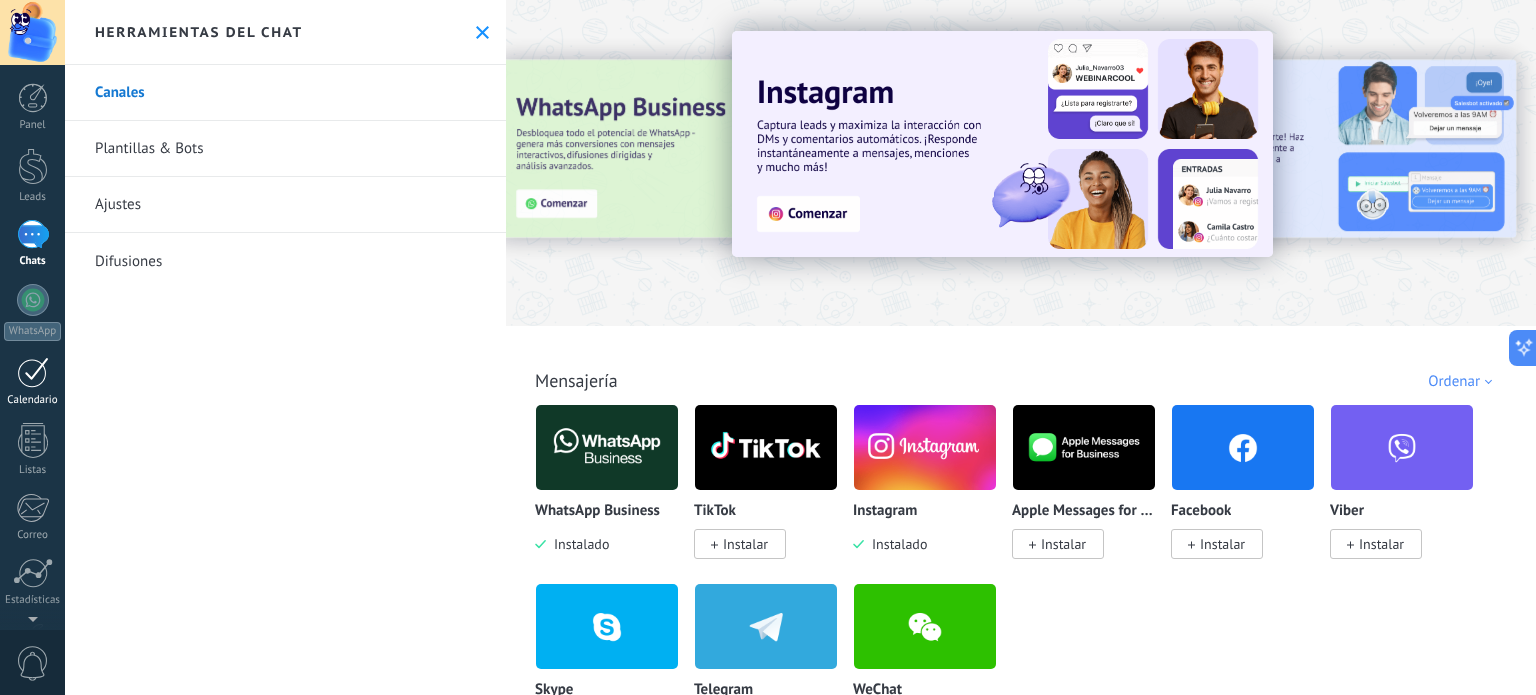 click at bounding box center (33, 372) 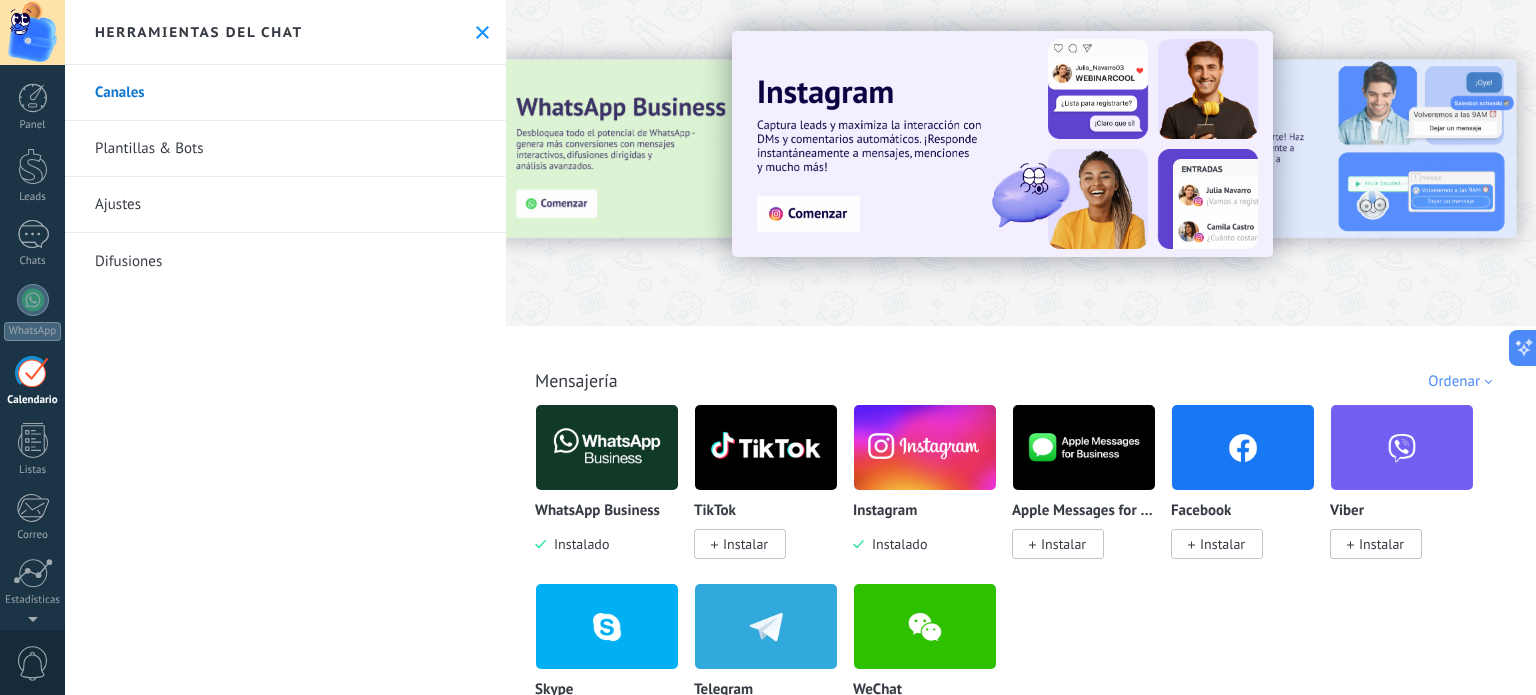 scroll, scrollTop: 56, scrollLeft: 0, axis: vertical 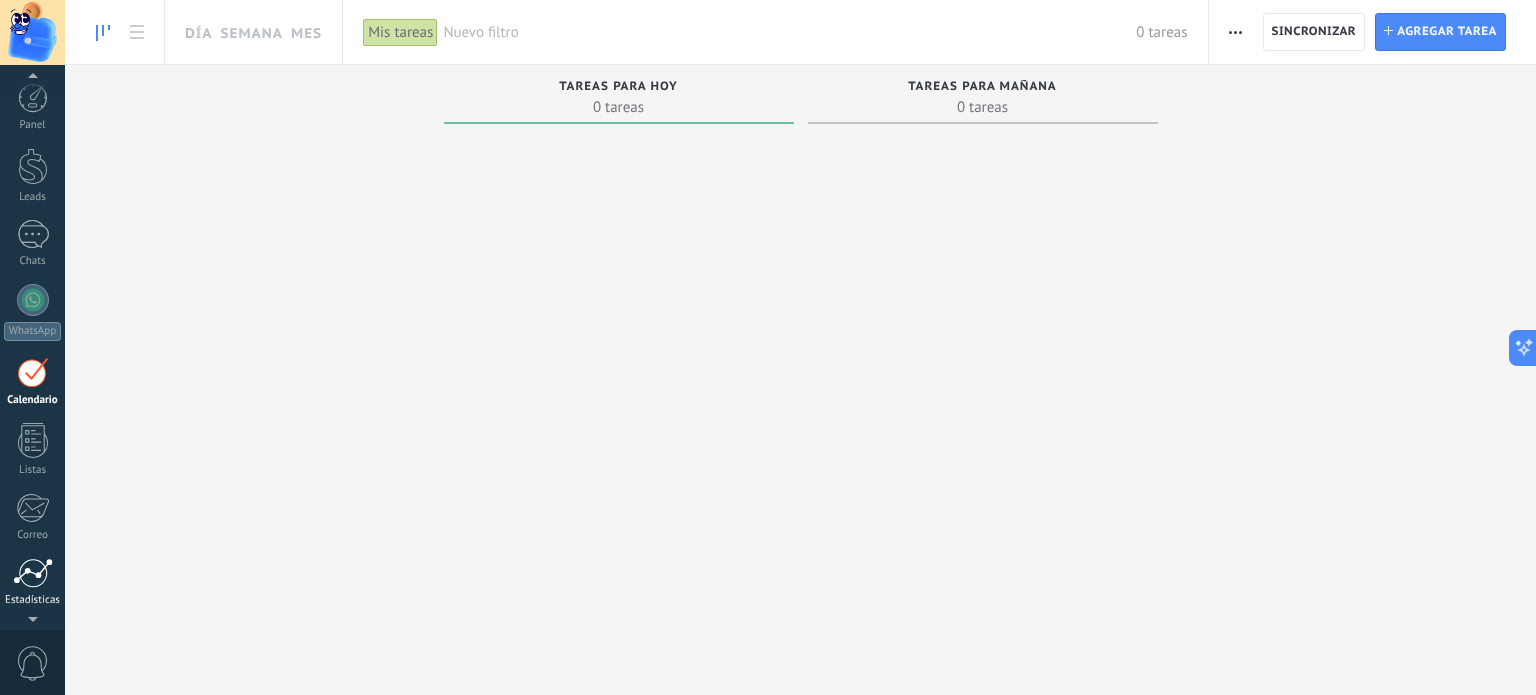 click at bounding box center (33, 573) 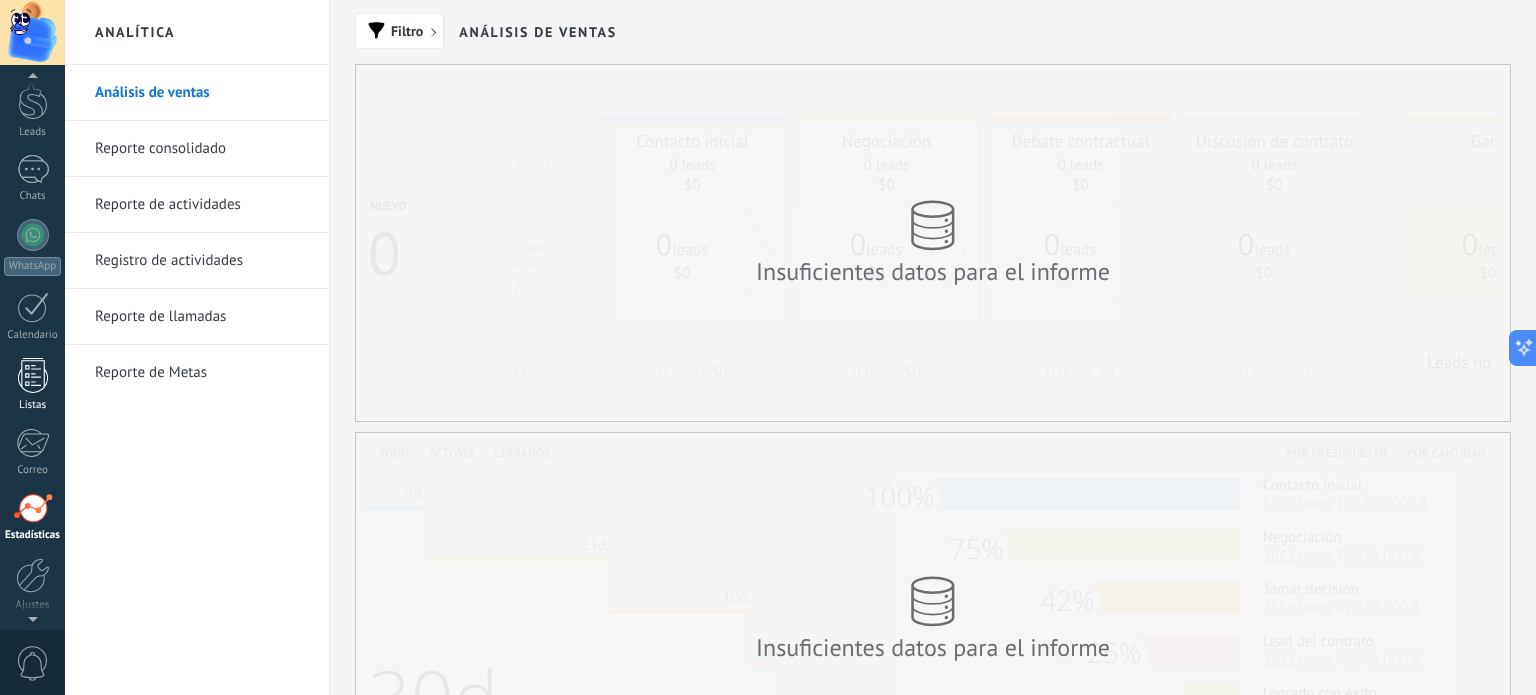 scroll, scrollTop: 0, scrollLeft: 0, axis: both 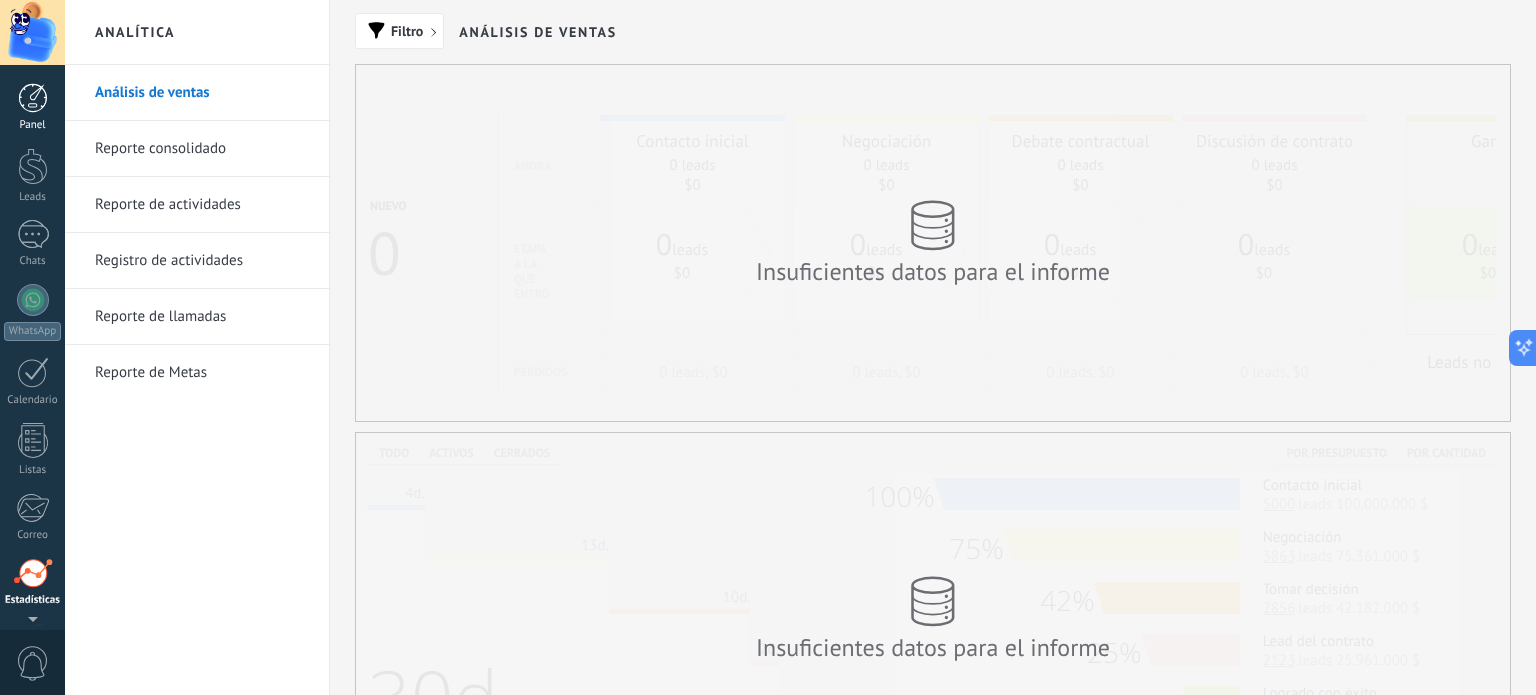click on "Panel" at bounding box center (32, 107) 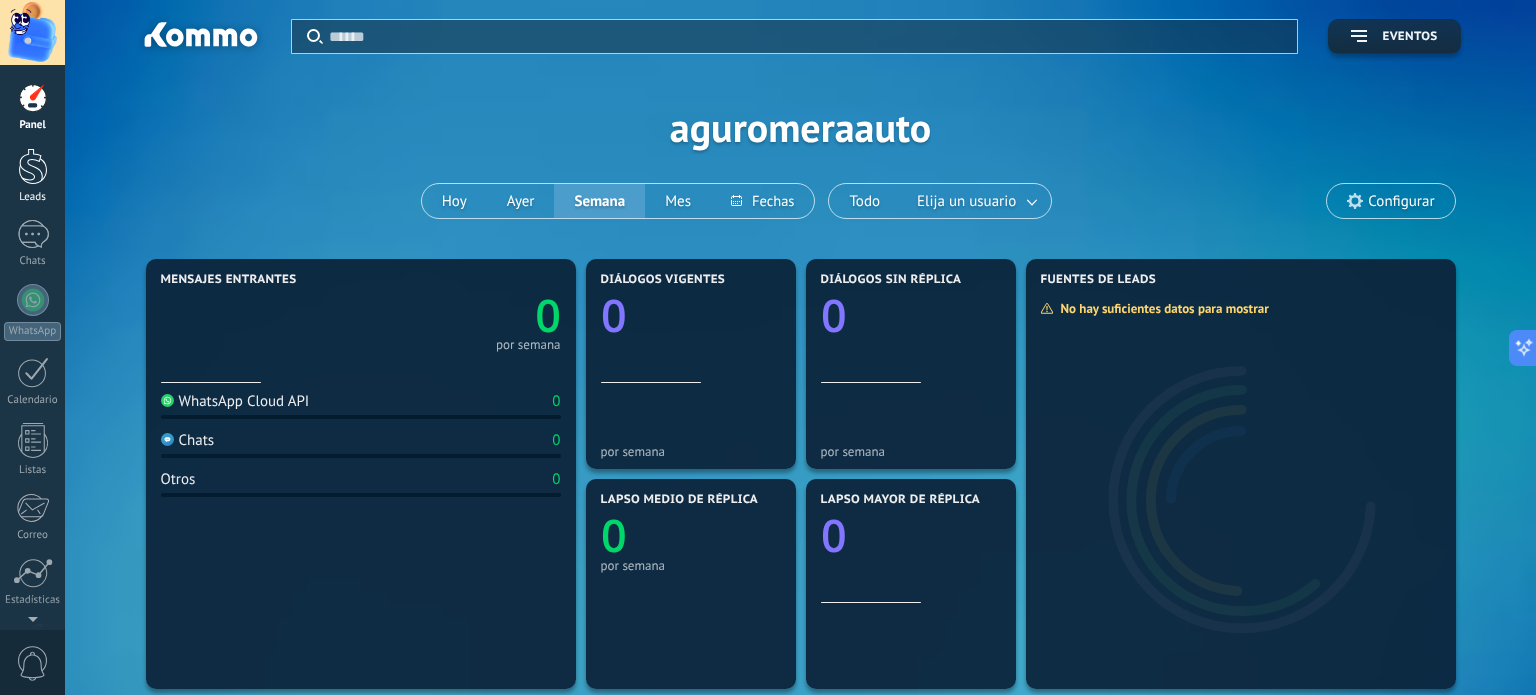click at bounding box center [33, 166] 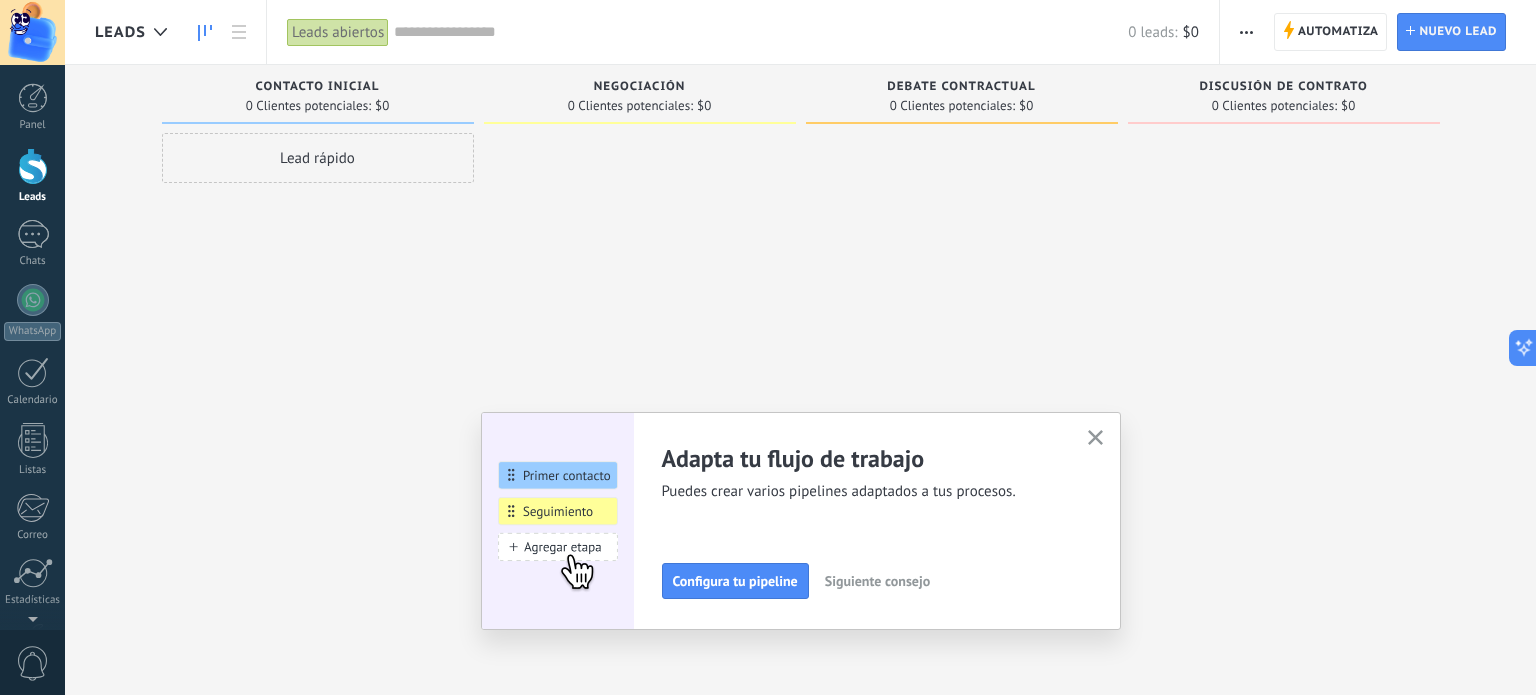 click at bounding box center [1095, 438] 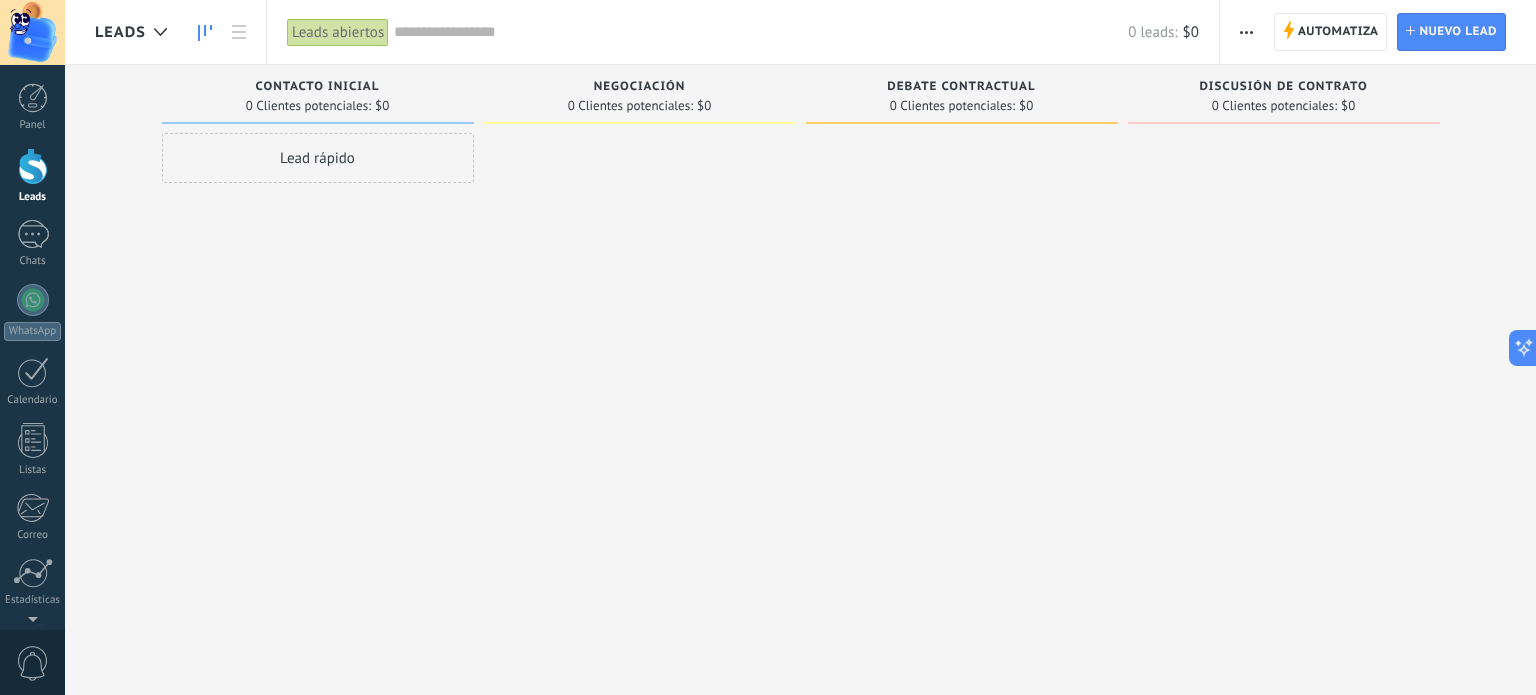 click at bounding box center (761, 32) 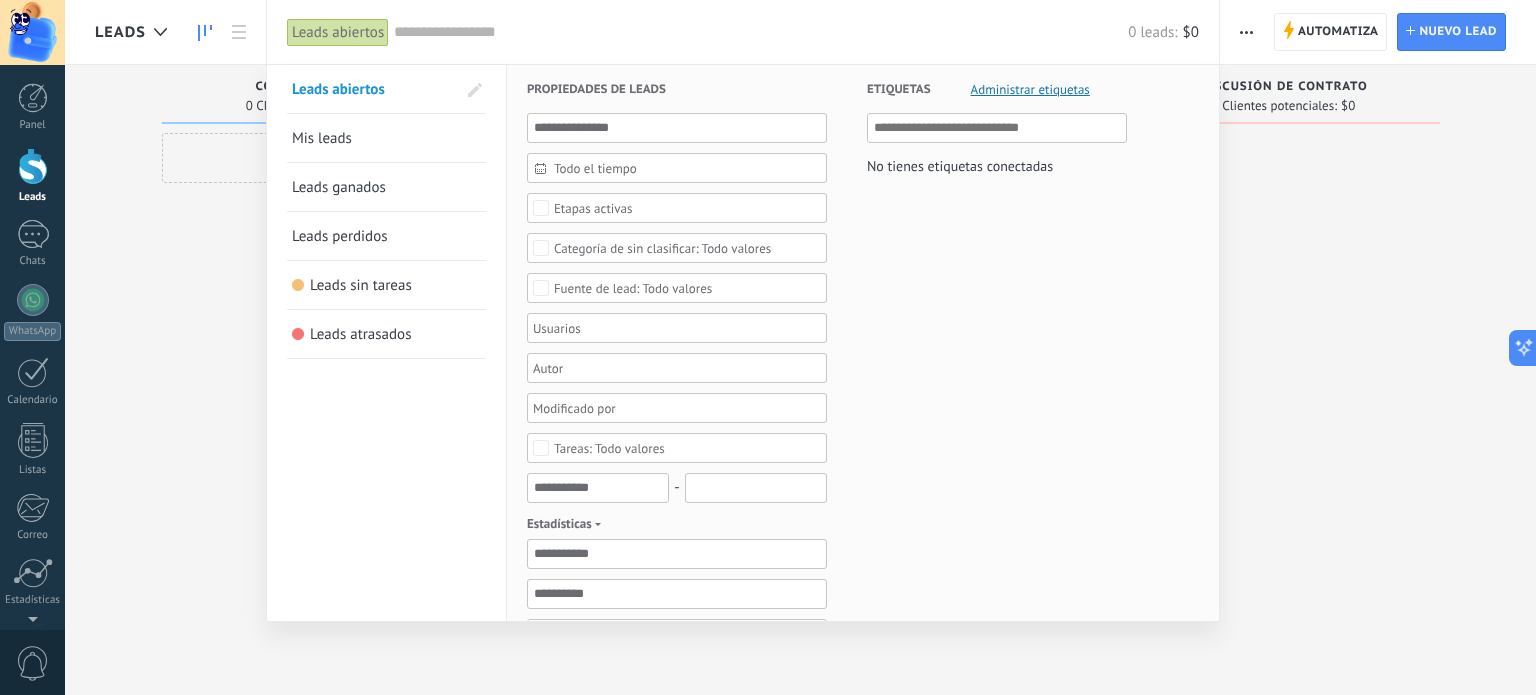 click on "Mis leads" at bounding box center (322, 138) 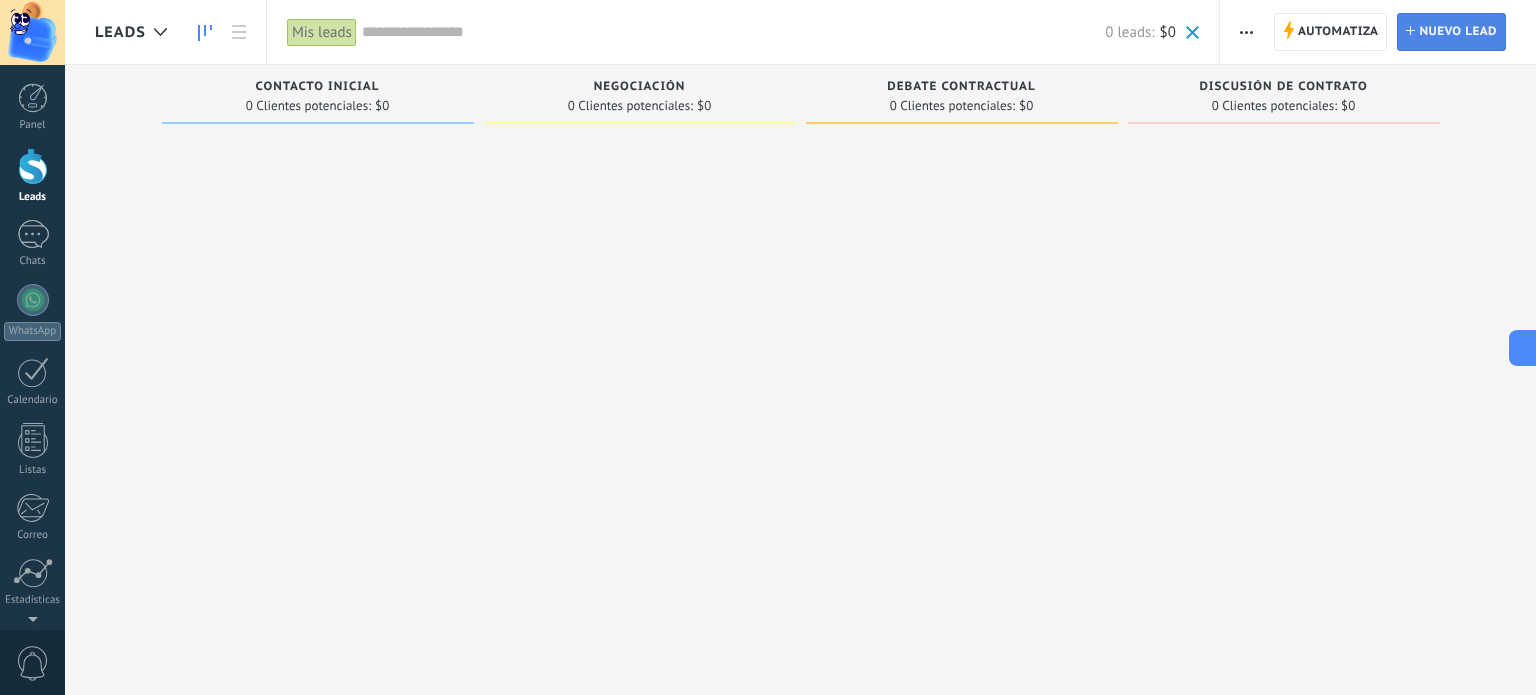 click on "Nuevo lead" at bounding box center (1458, 32) 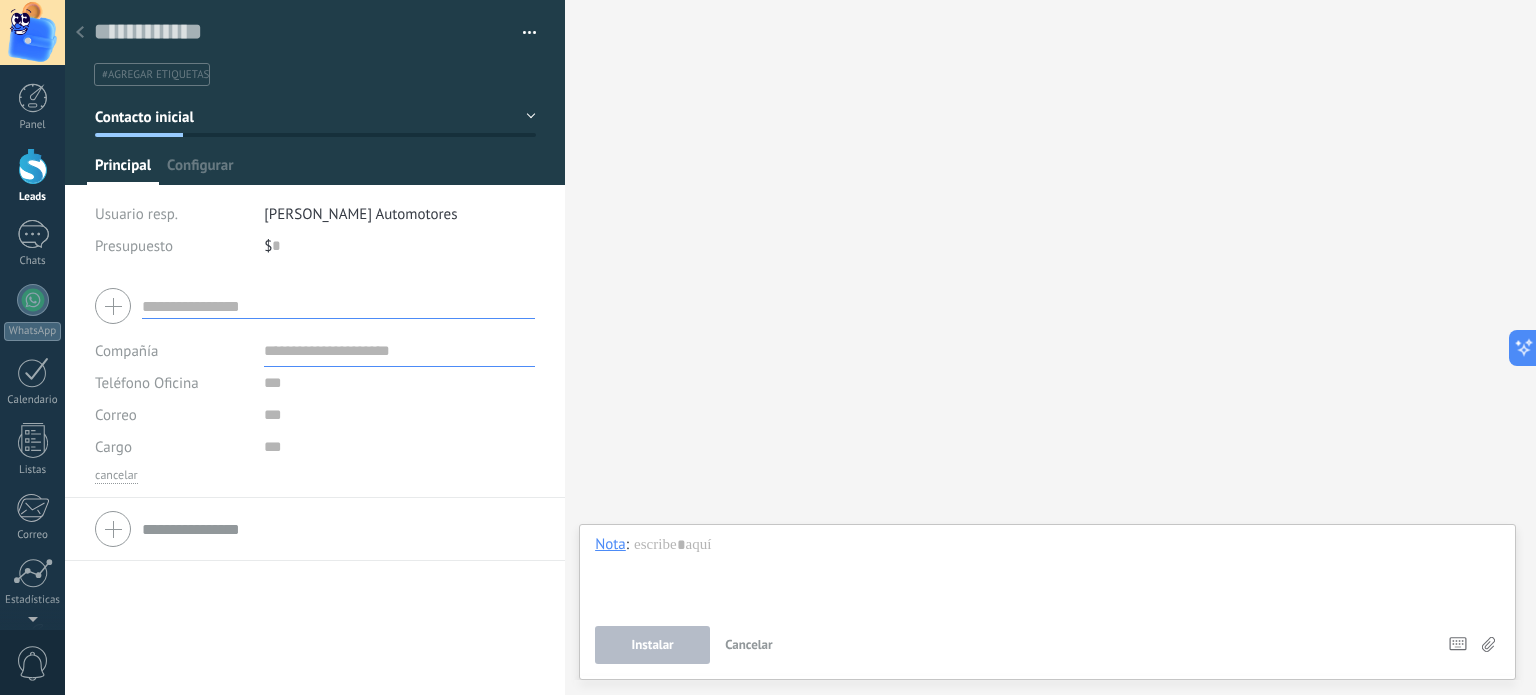 click on "[PERSON_NAME] Automotores" at bounding box center [360, 214] 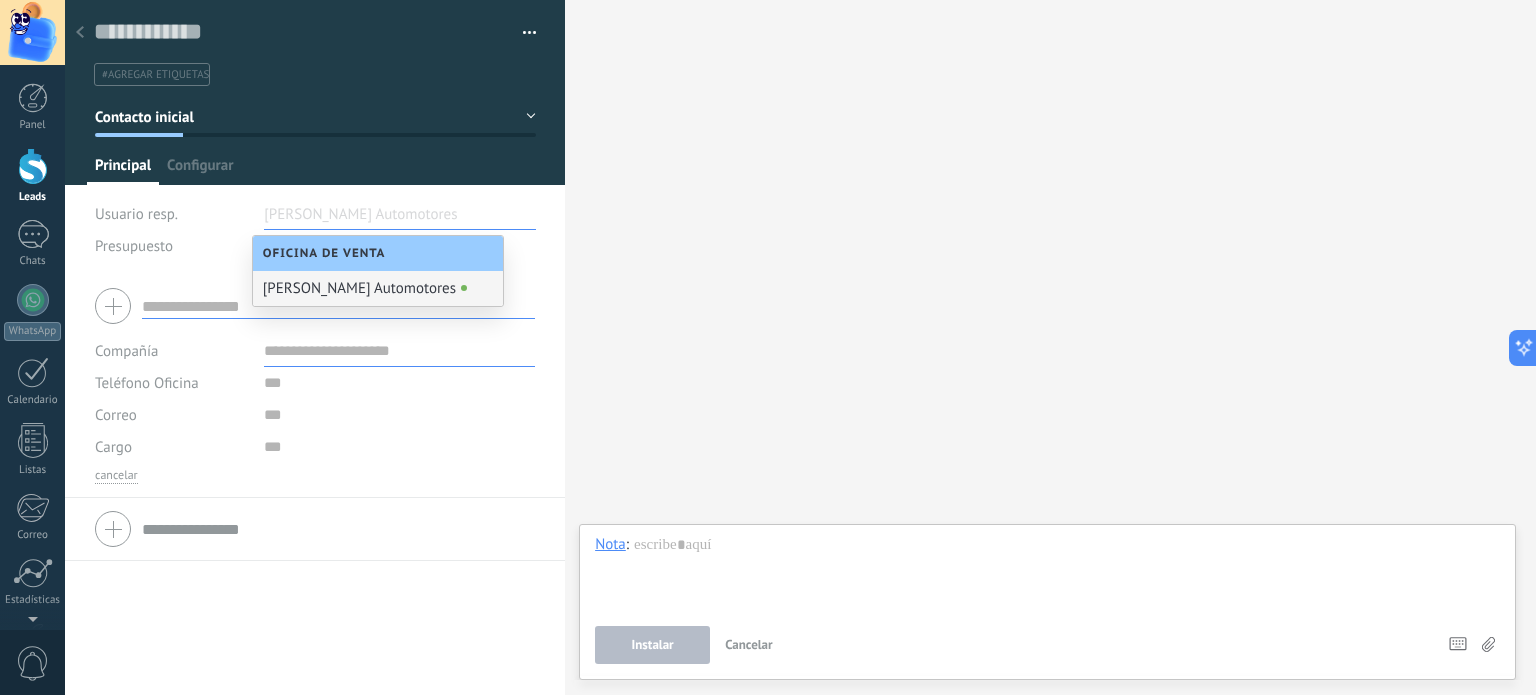 click on "Buscar Carga más Participantes:  0 Agregar usuario Bots:  0" at bounding box center (1050, 347) 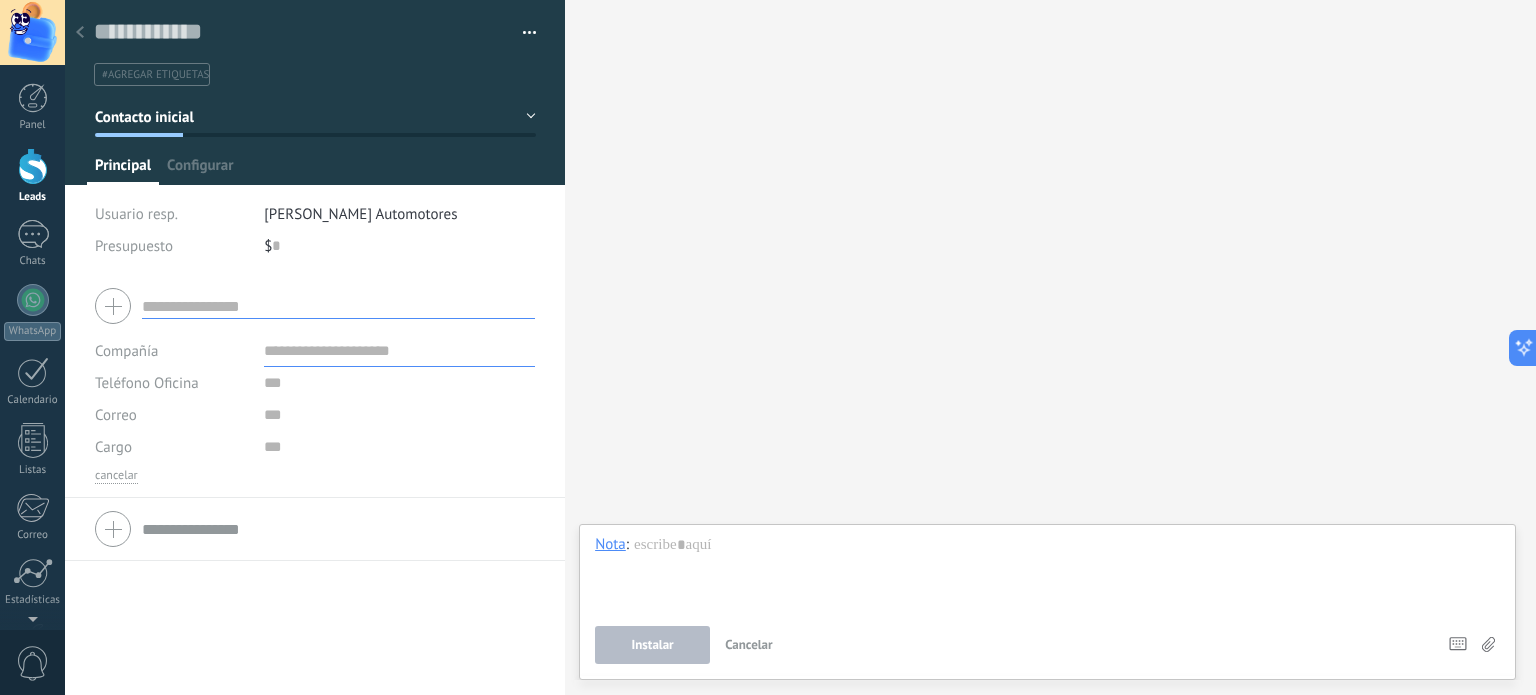 click on "$
0" at bounding box center [400, 246] 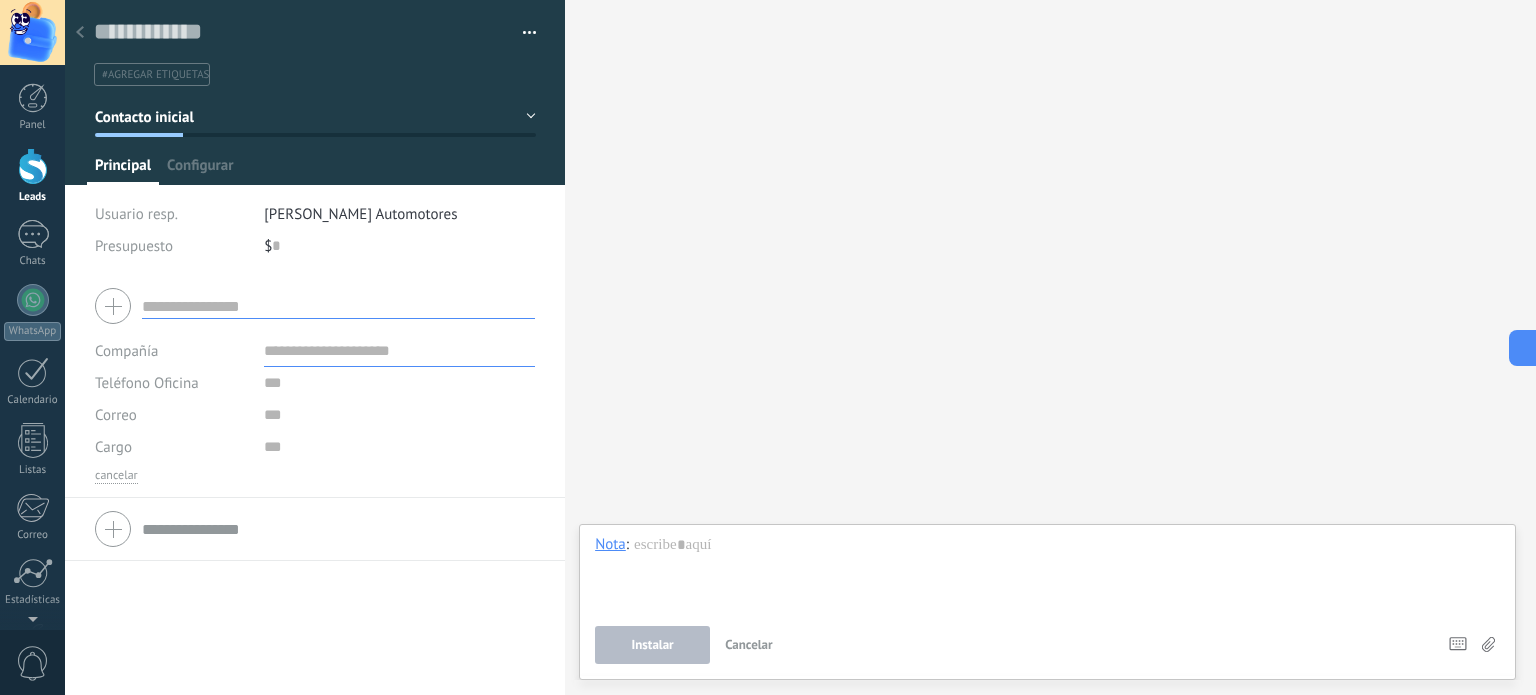 click at bounding box center [338, 306] 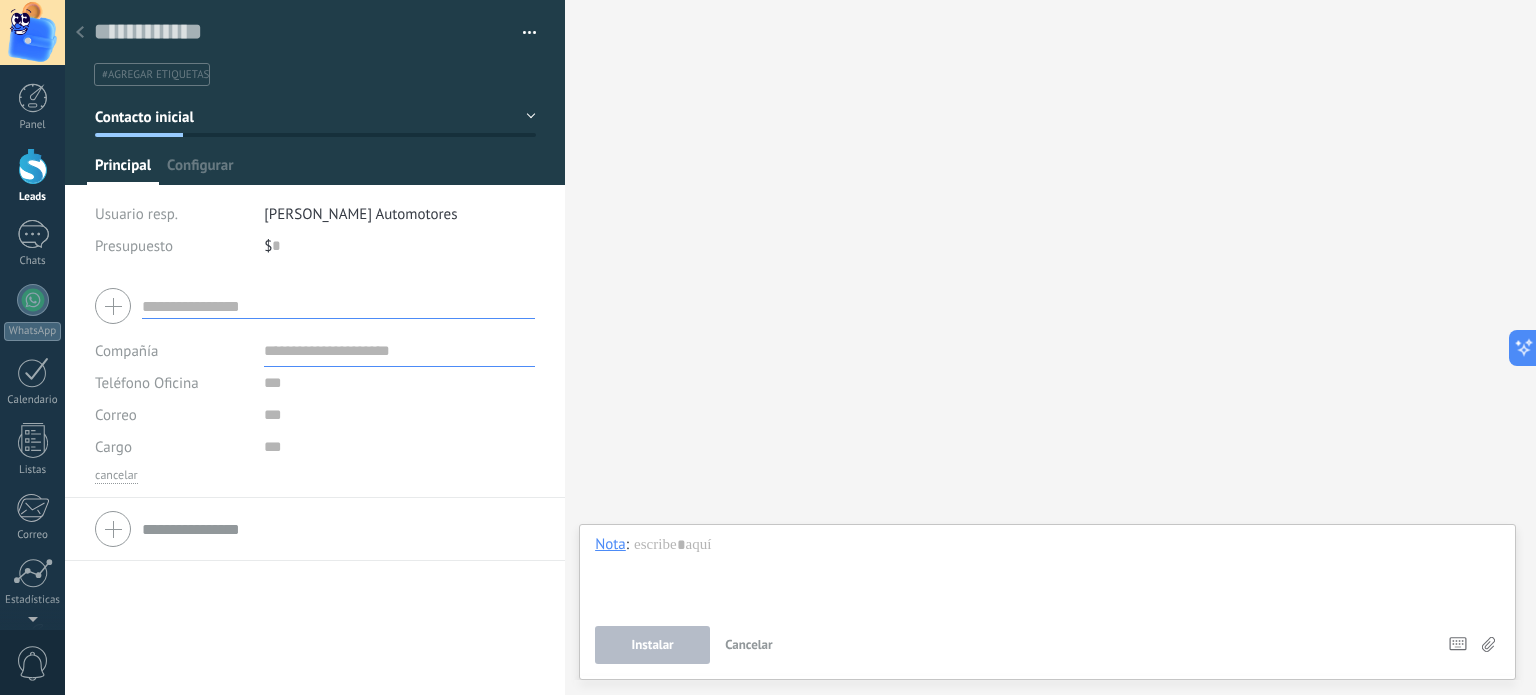 click at bounding box center (315, 92) 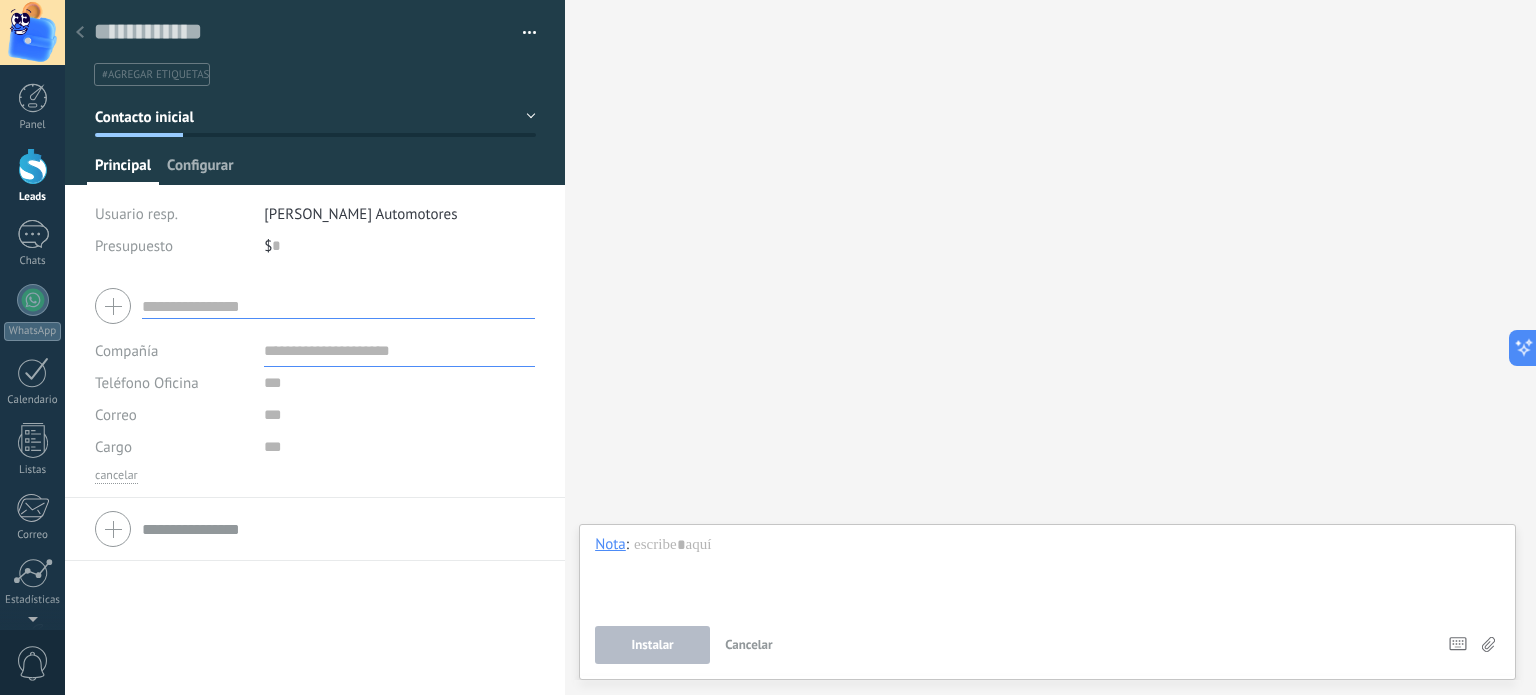 click on "Configurar" at bounding box center [200, 170] 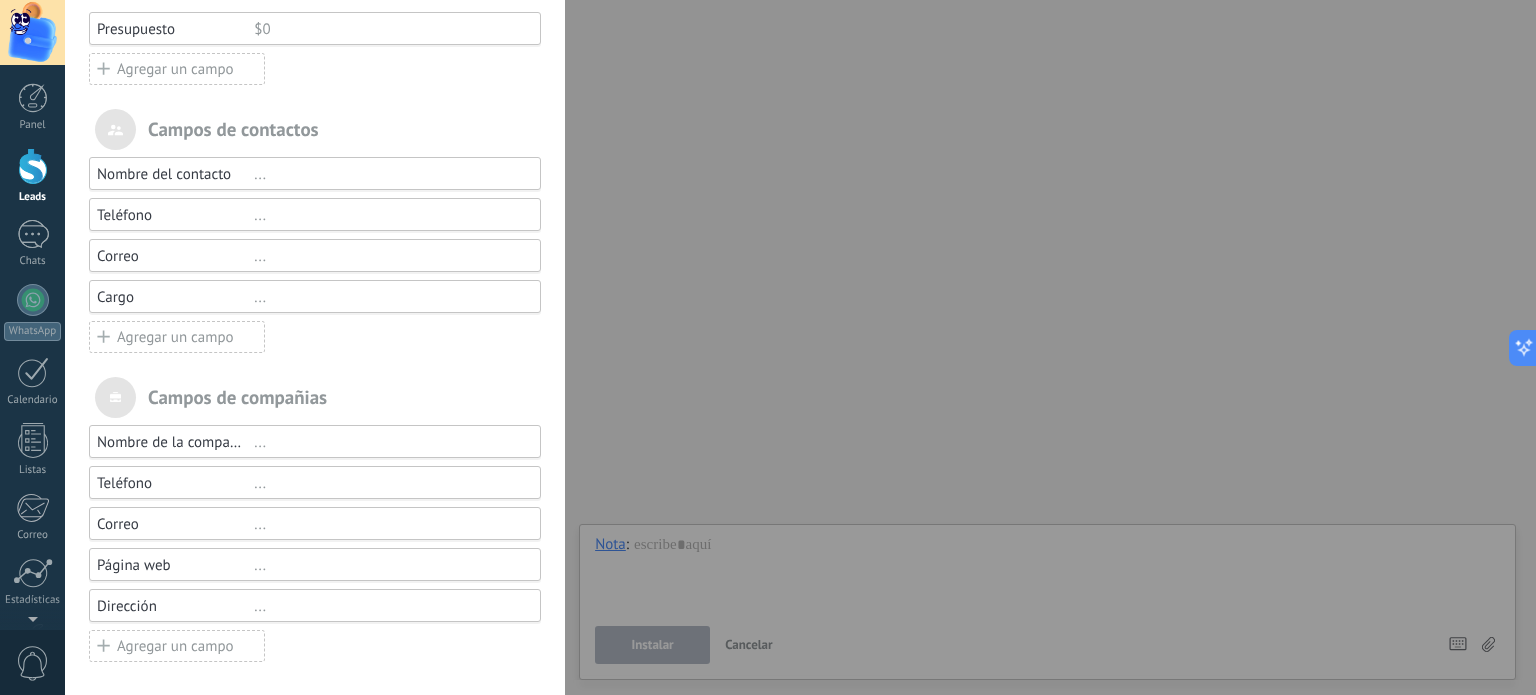 scroll, scrollTop: 0, scrollLeft: 0, axis: both 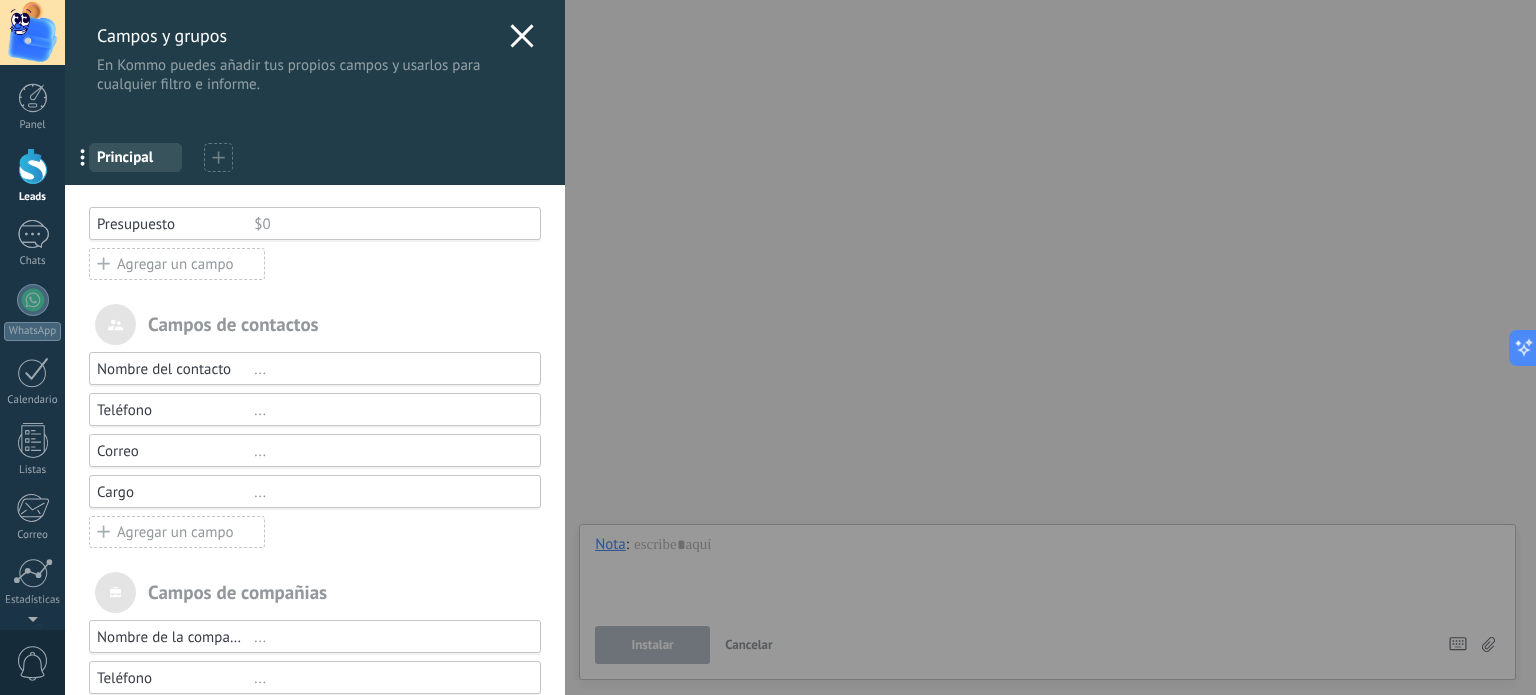 click 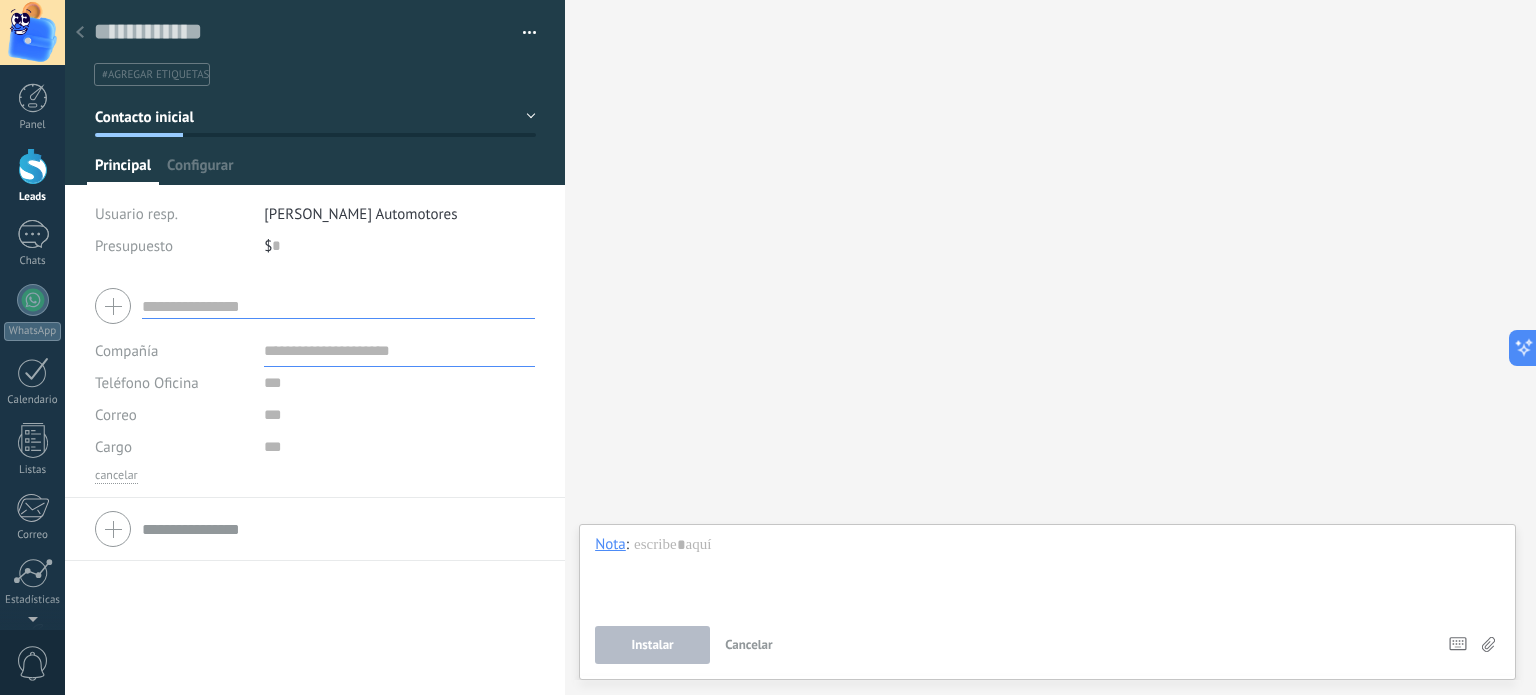 click 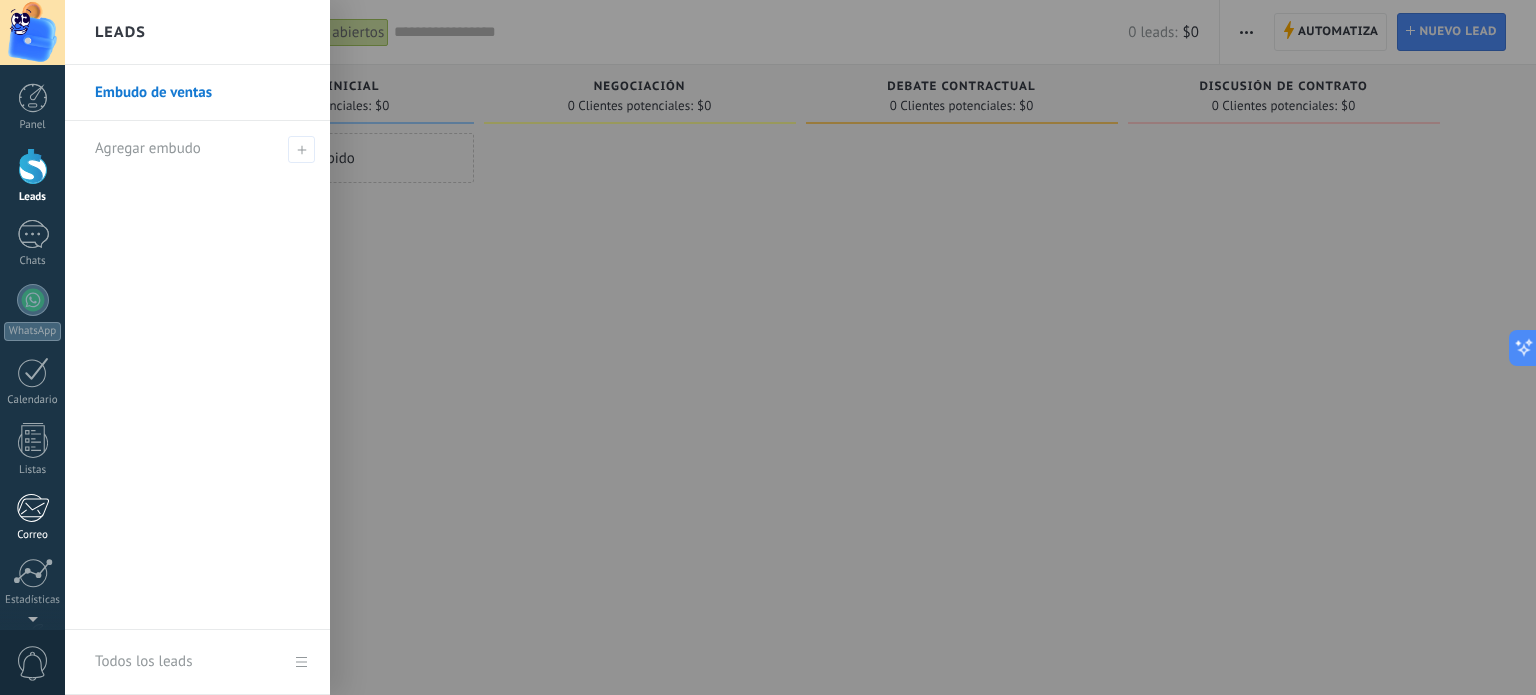 scroll, scrollTop: 136, scrollLeft: 0, axis: vertical 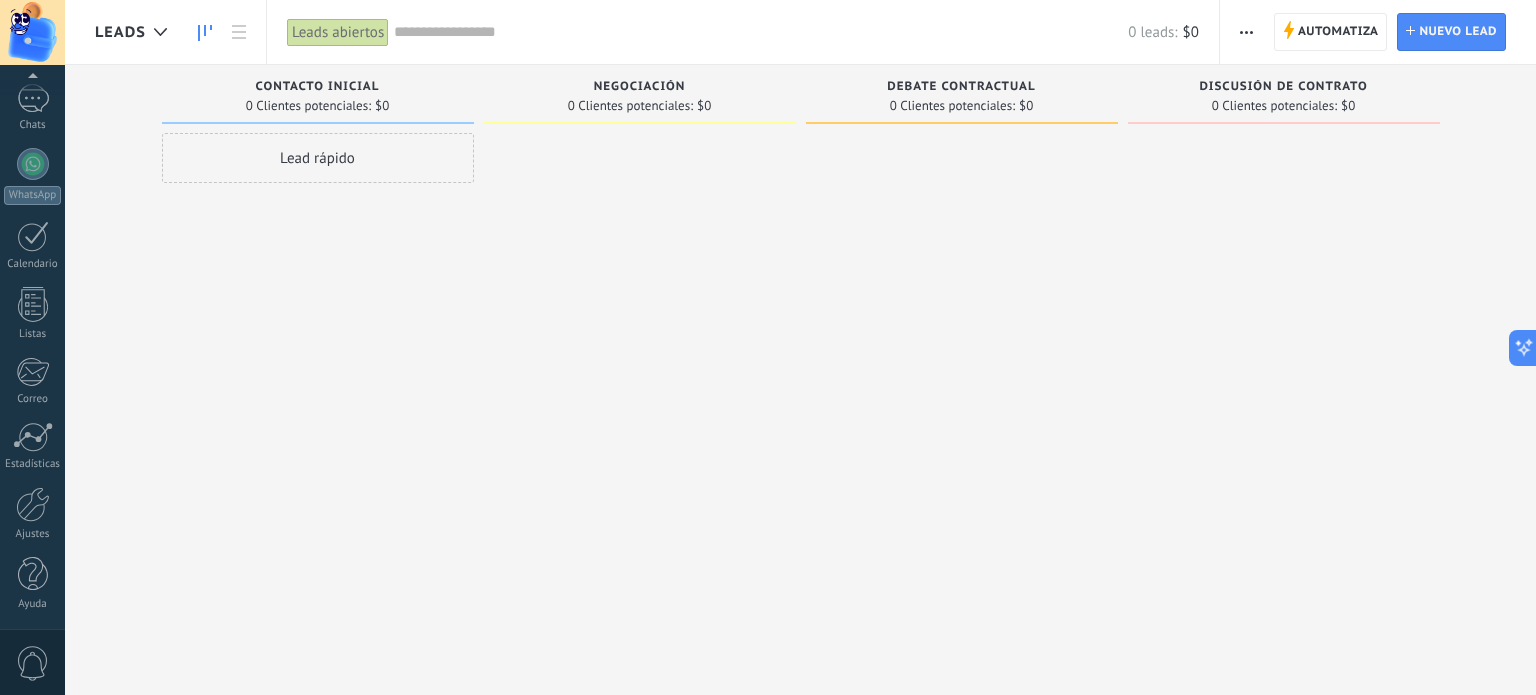 click on "0" at bounding box center (33, 663) 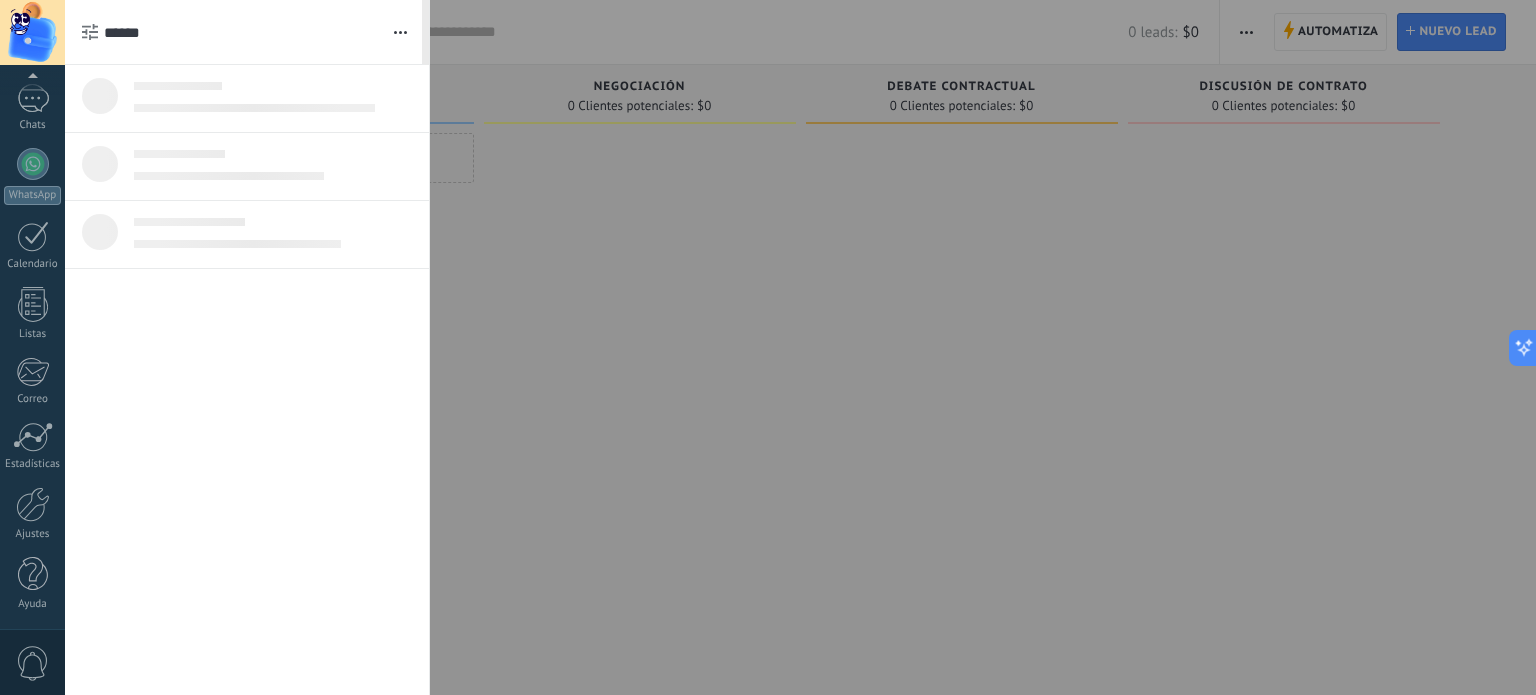click on "0" at bounding box center (33, 663) 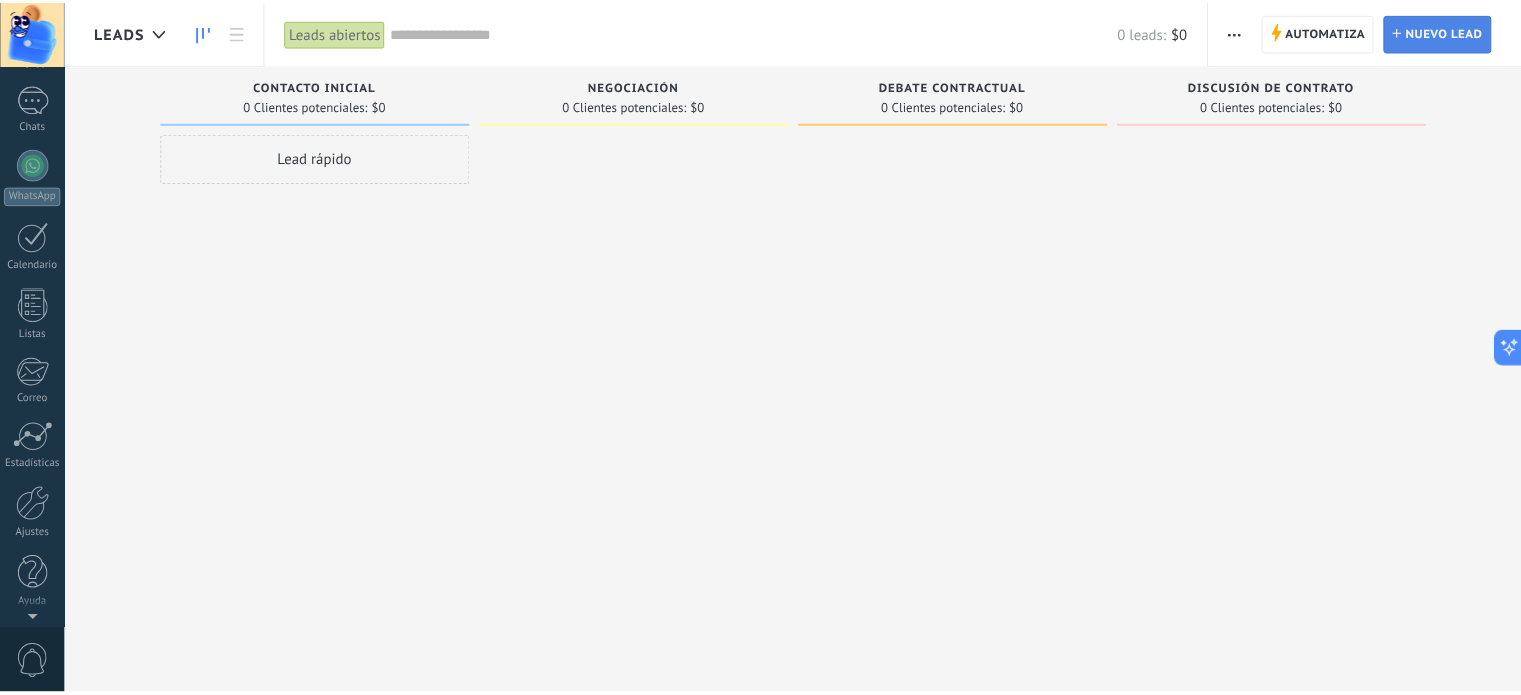 scroll, scrollTop: 0, scrollLeft: 0, axis: both 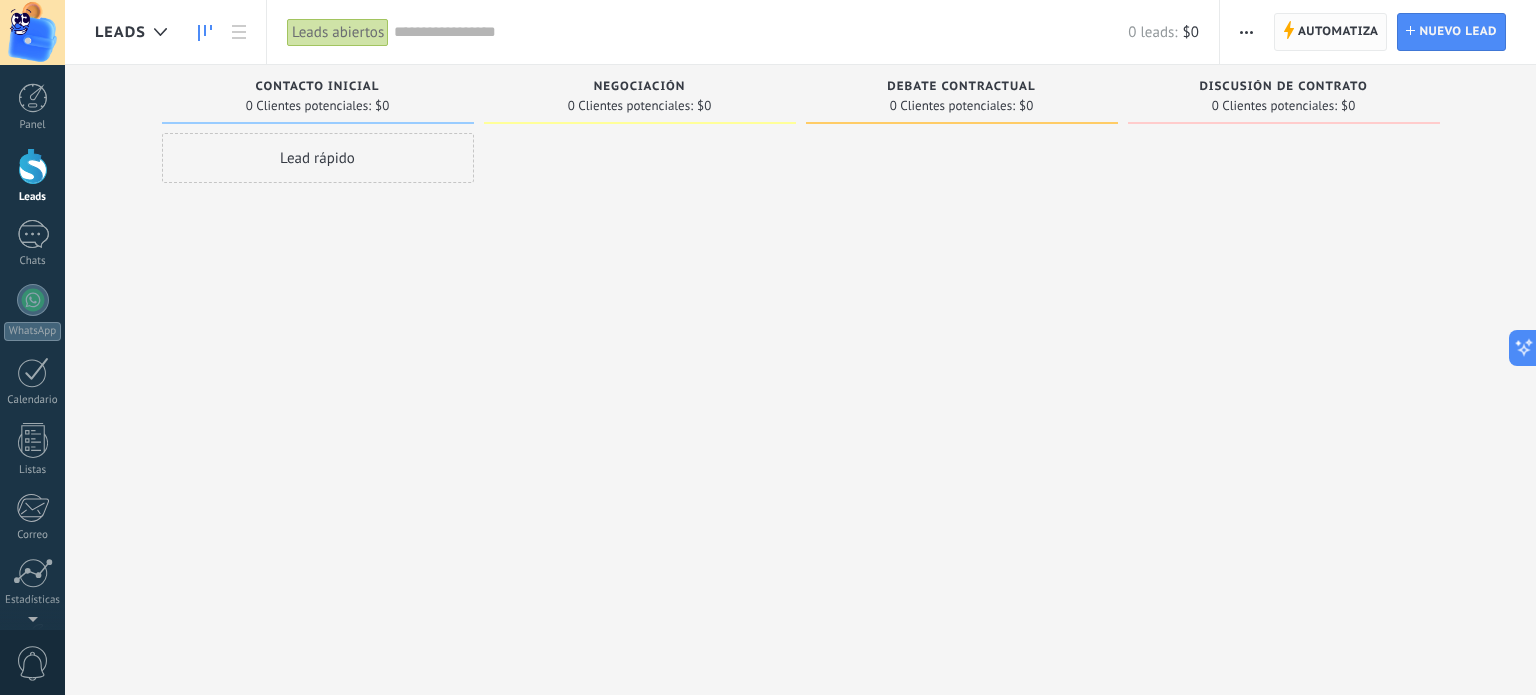 click on "Automatiza" at bounding box center (1338, 32) 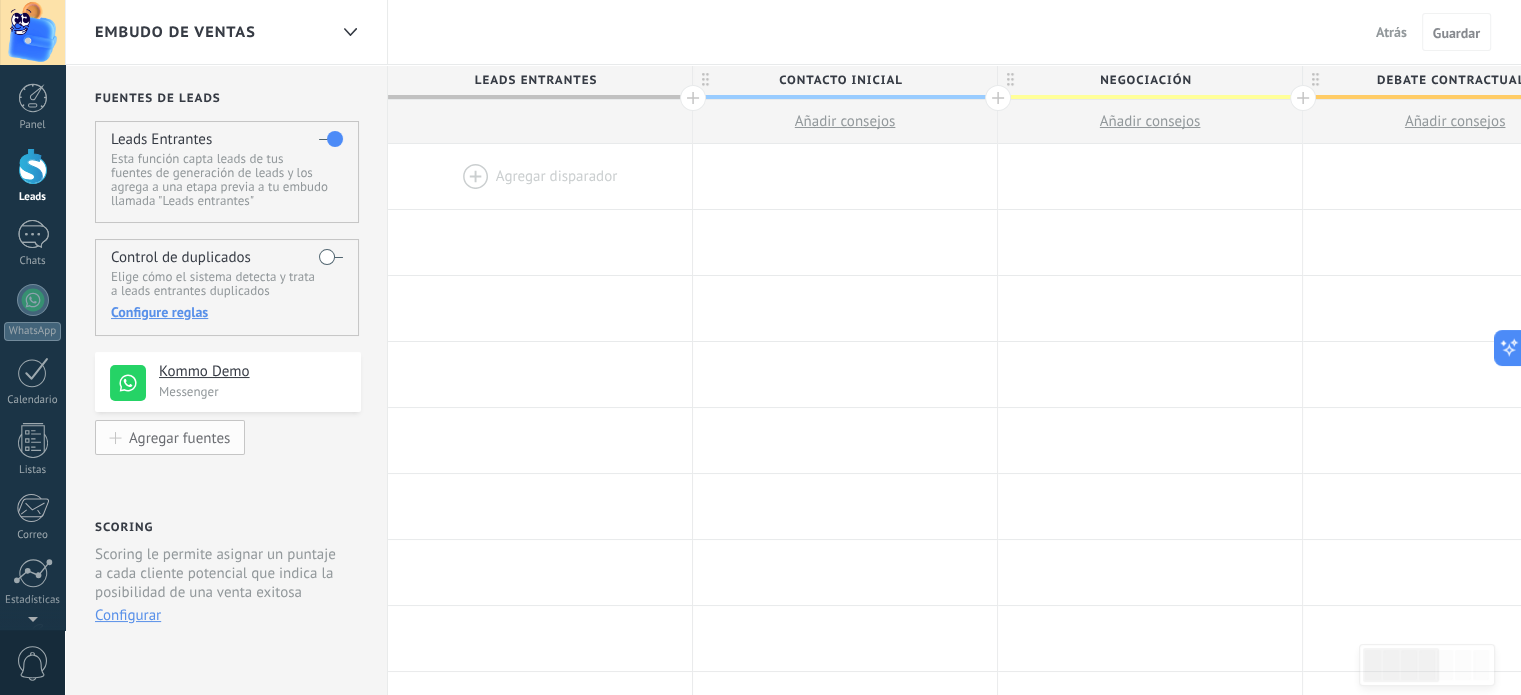 click on "Agregar fuentes" at bounding box center (179, 437) 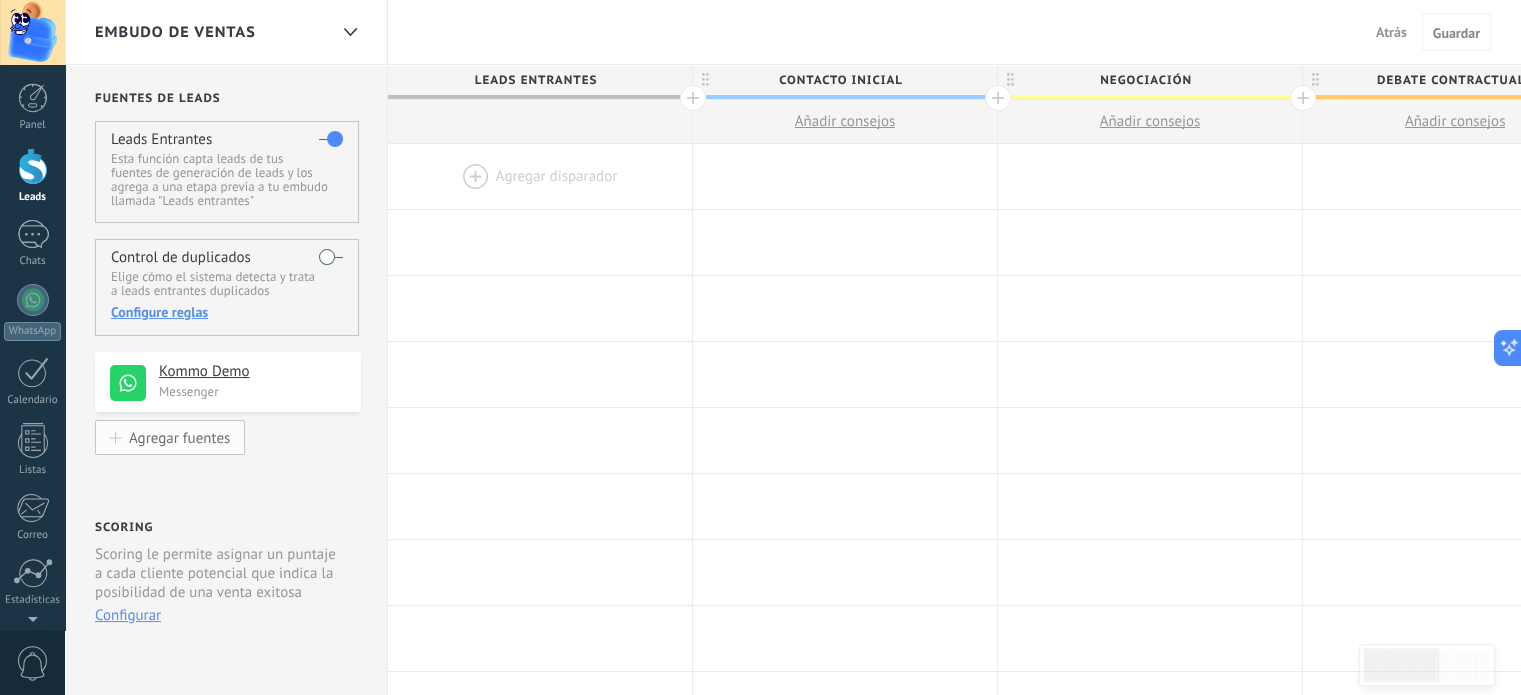 click on "Agregar fuentes" at bounding box center (179, 437) 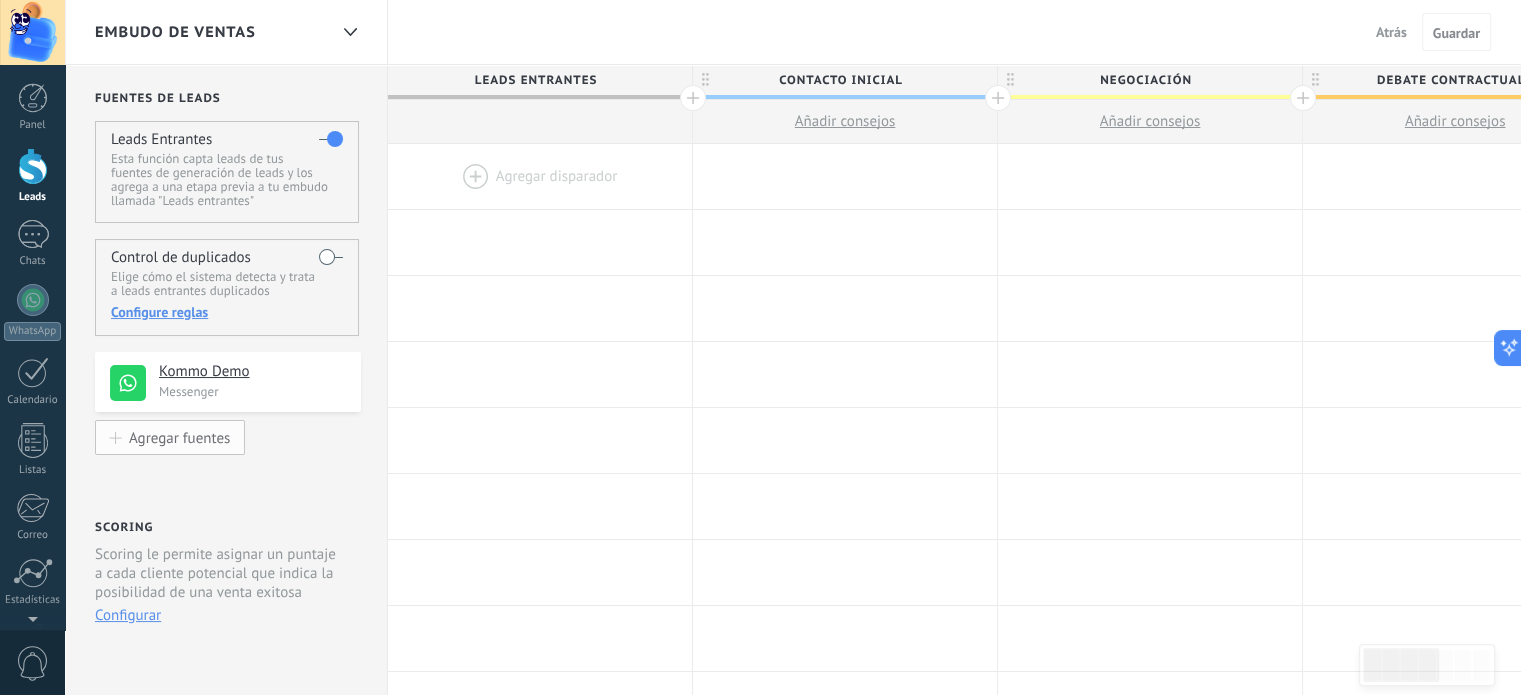 click on "Agregar fuentes" at bounding box center [170, 437] 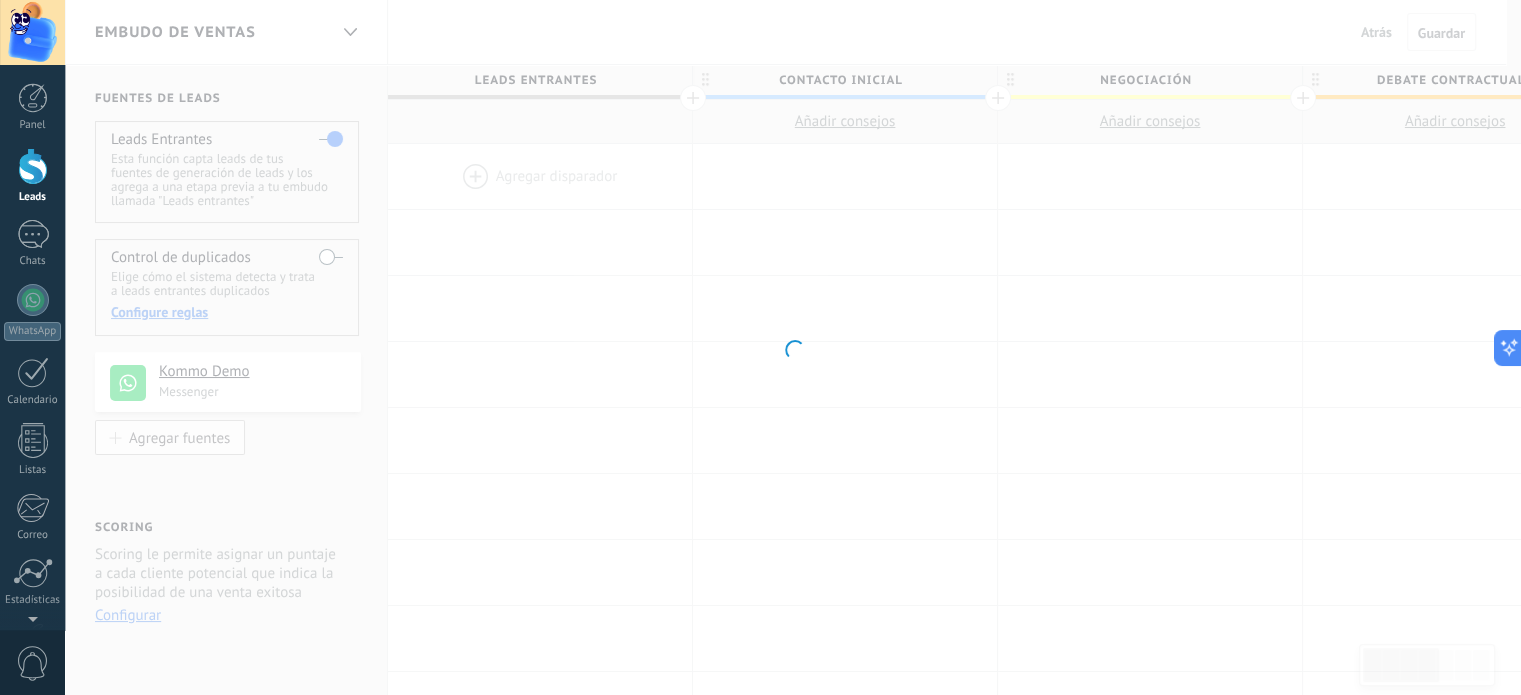 click at bounding box center [793, 347] 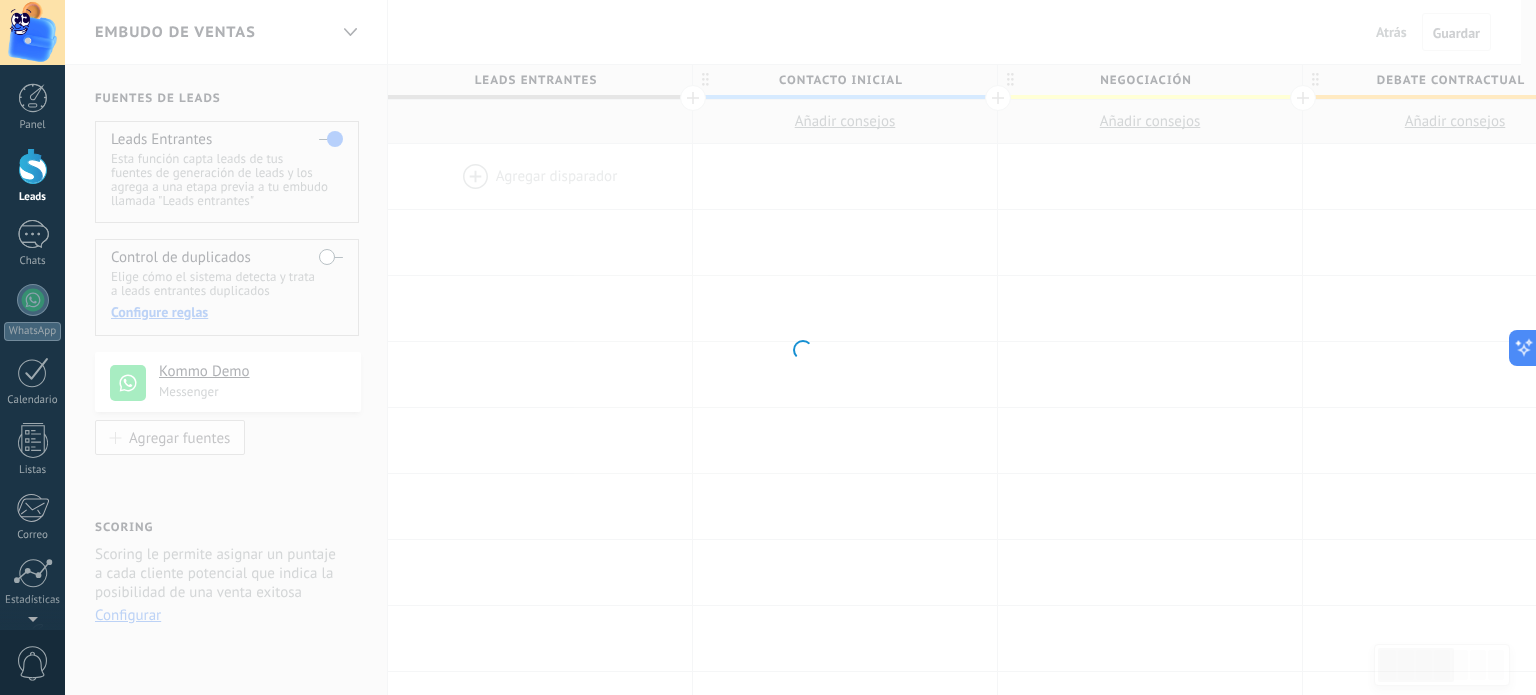 click at bounding box center (800, 347) 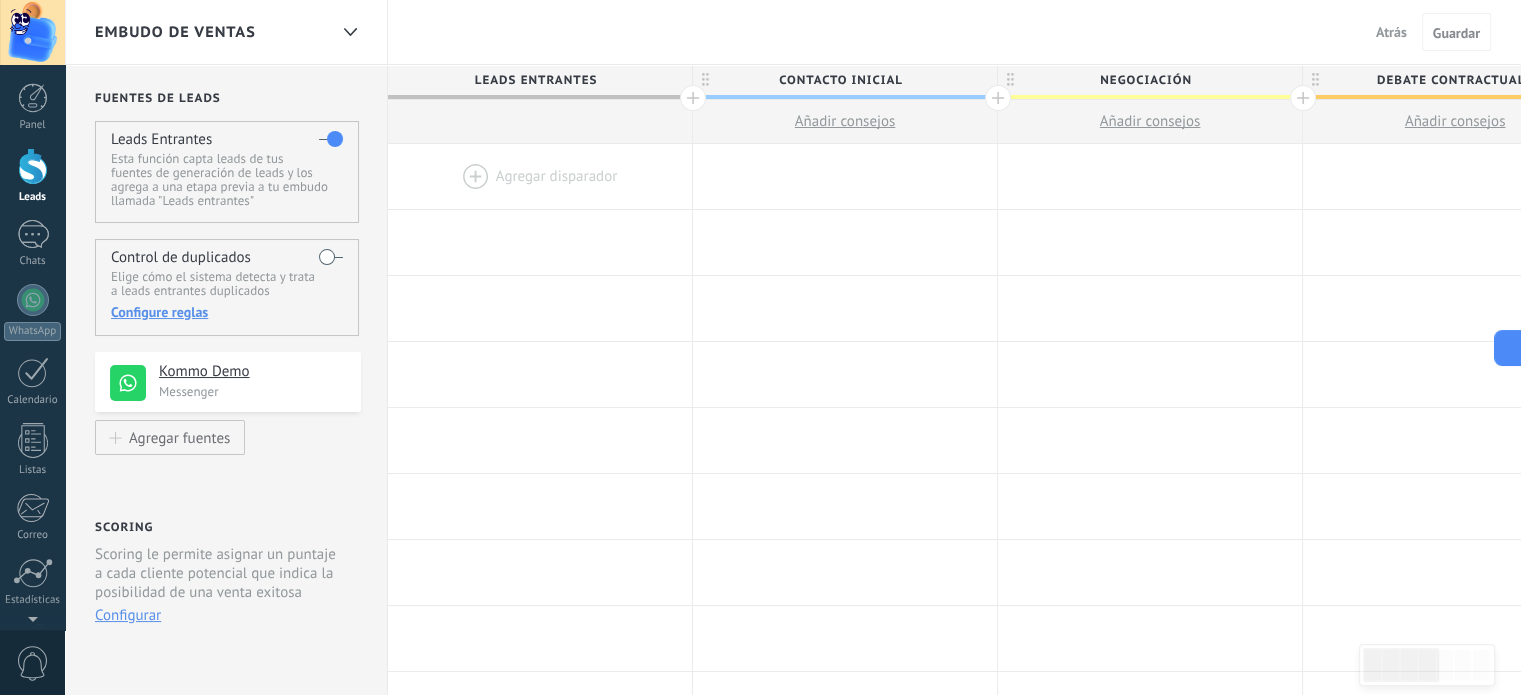 scroll, scrollTop: 100, scrollLeft: 0, axis: vertical 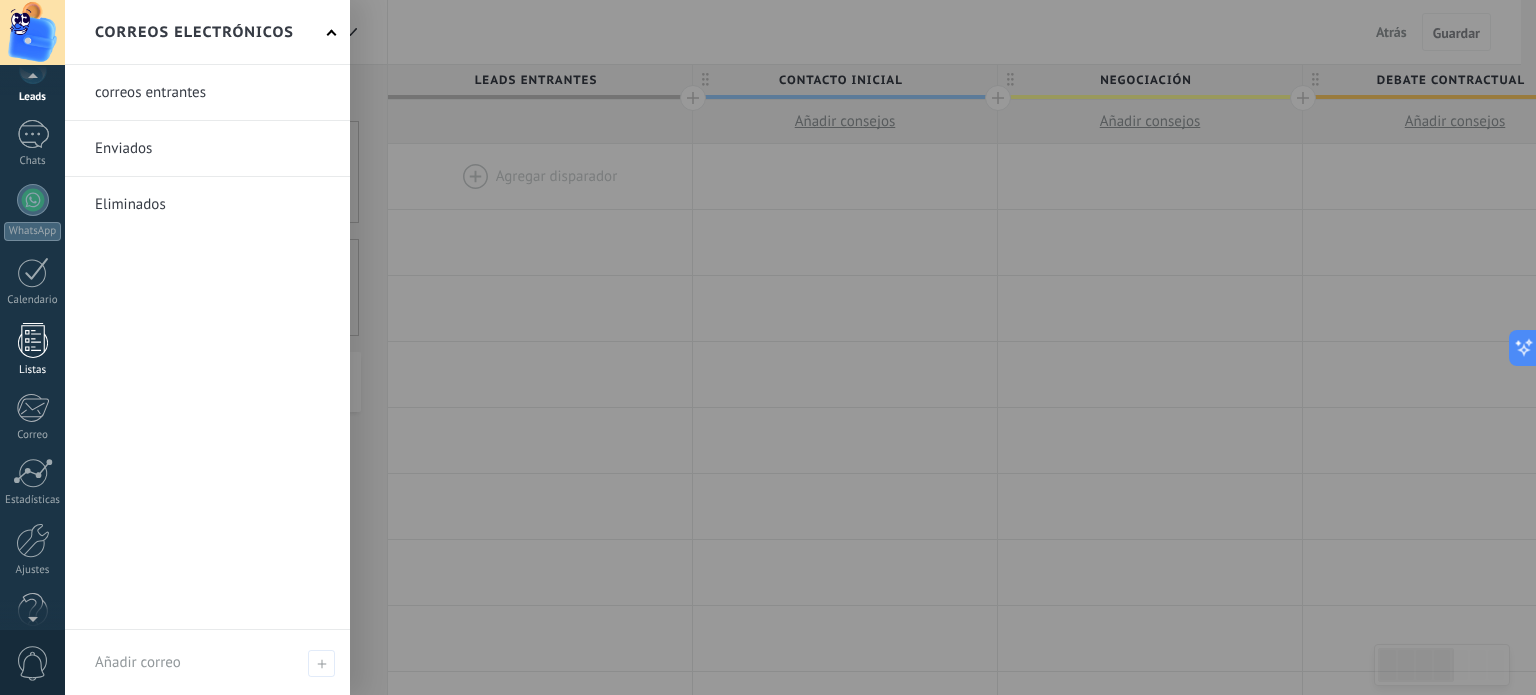 click at bounding box center [33, 340] 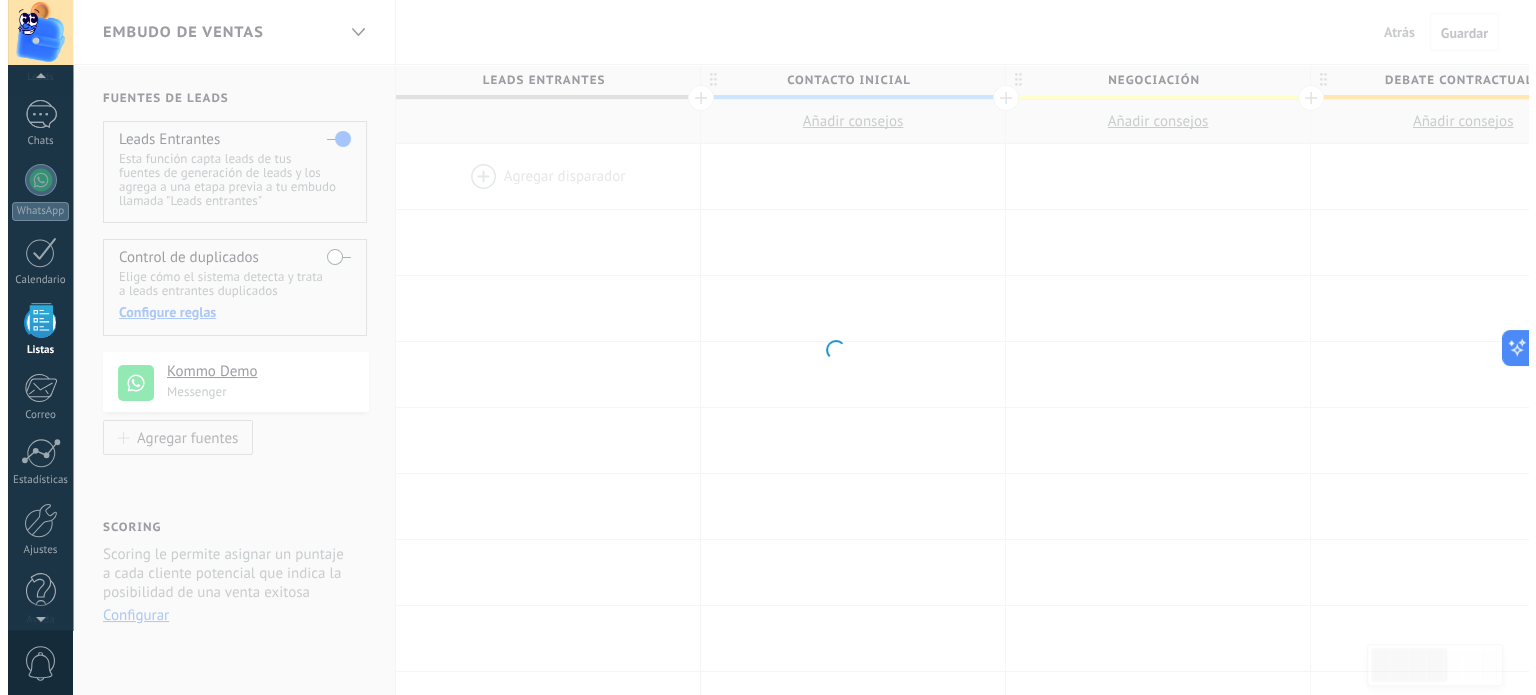scroll, scrollTop: 123, scrollLeft: 0, axis: vertical 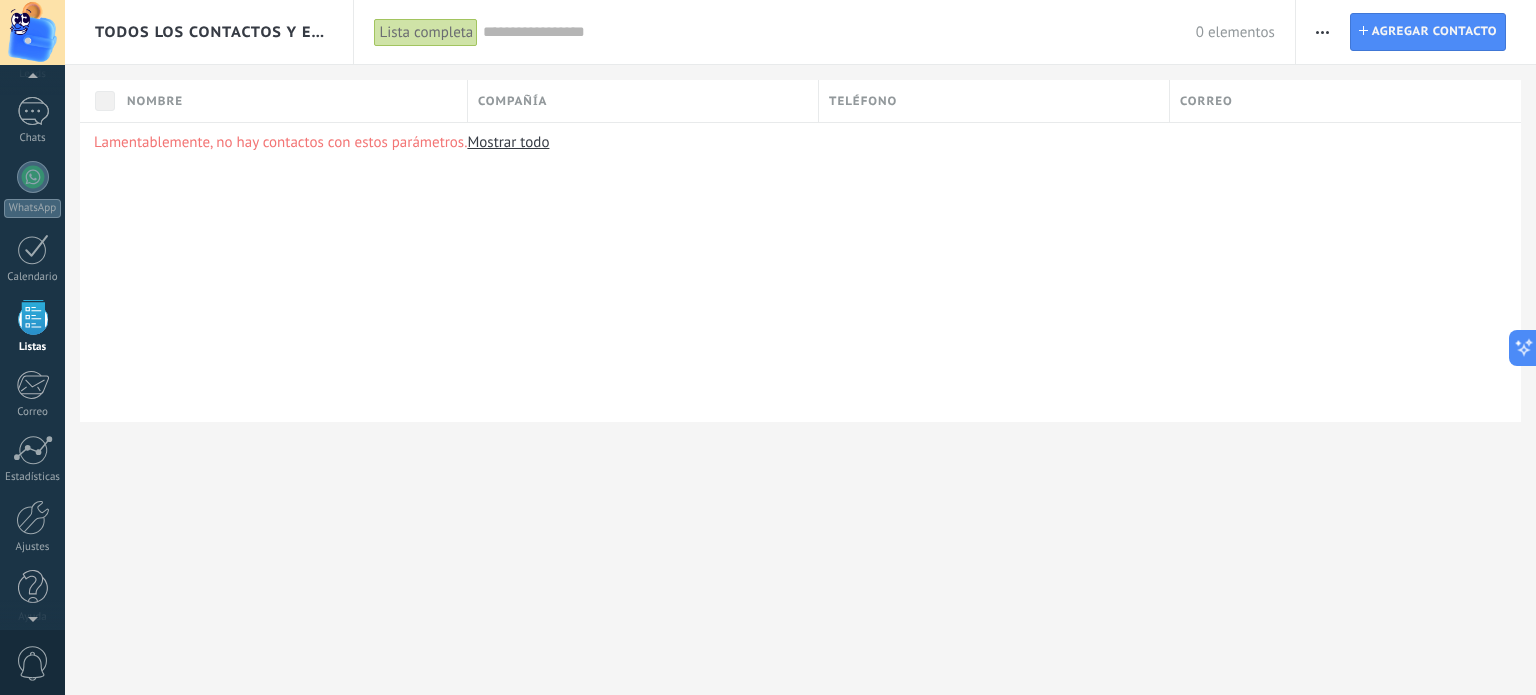 click on "Mostrar todo" at bounding box center (508, 142) 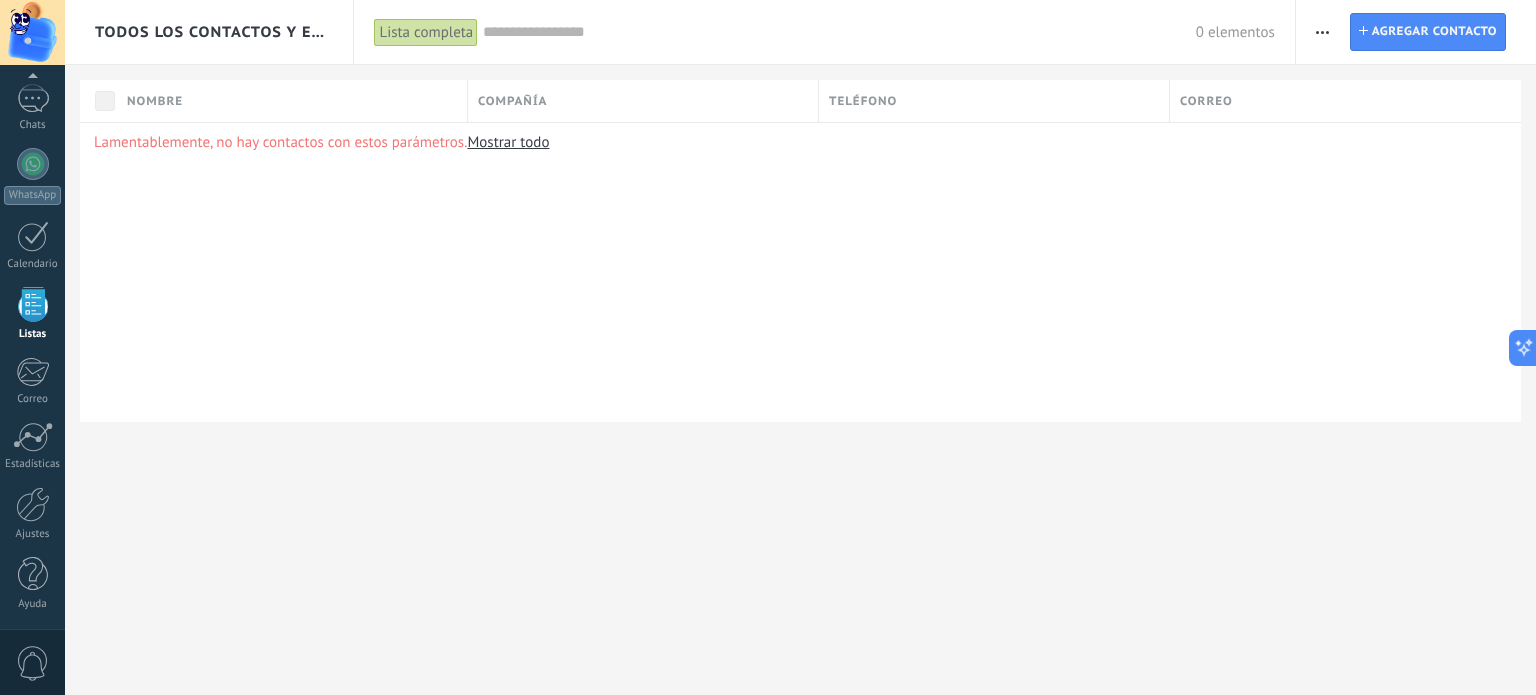 scroll, scrollTop: 123, scrollLeft: 0, axis: vertical 